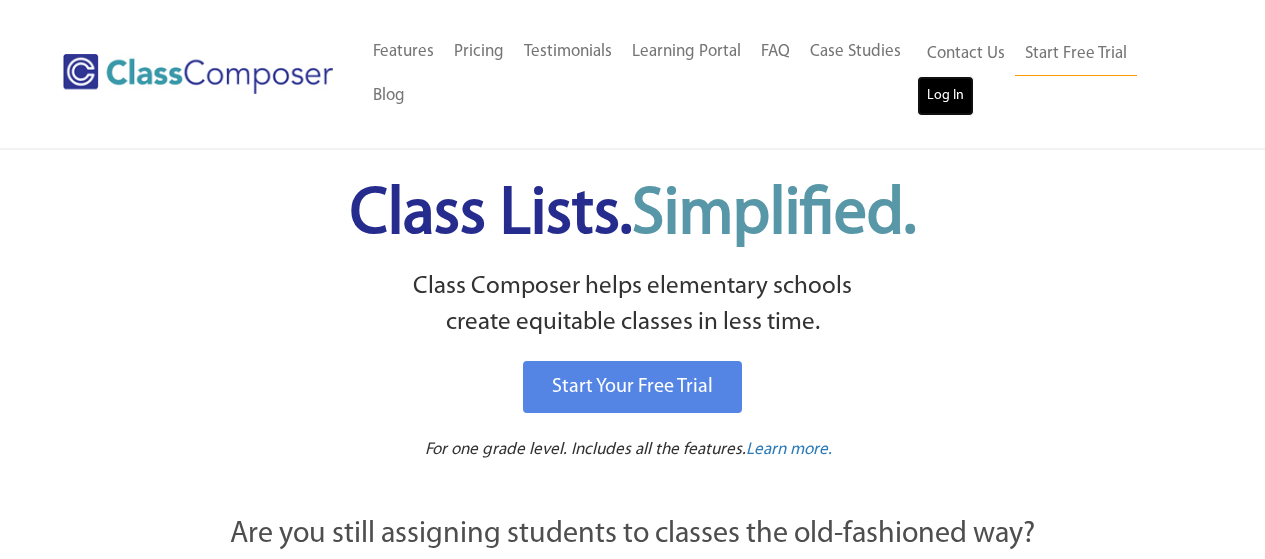 scroll, scrollTop: 0, scrollLeft: 0, axis: both 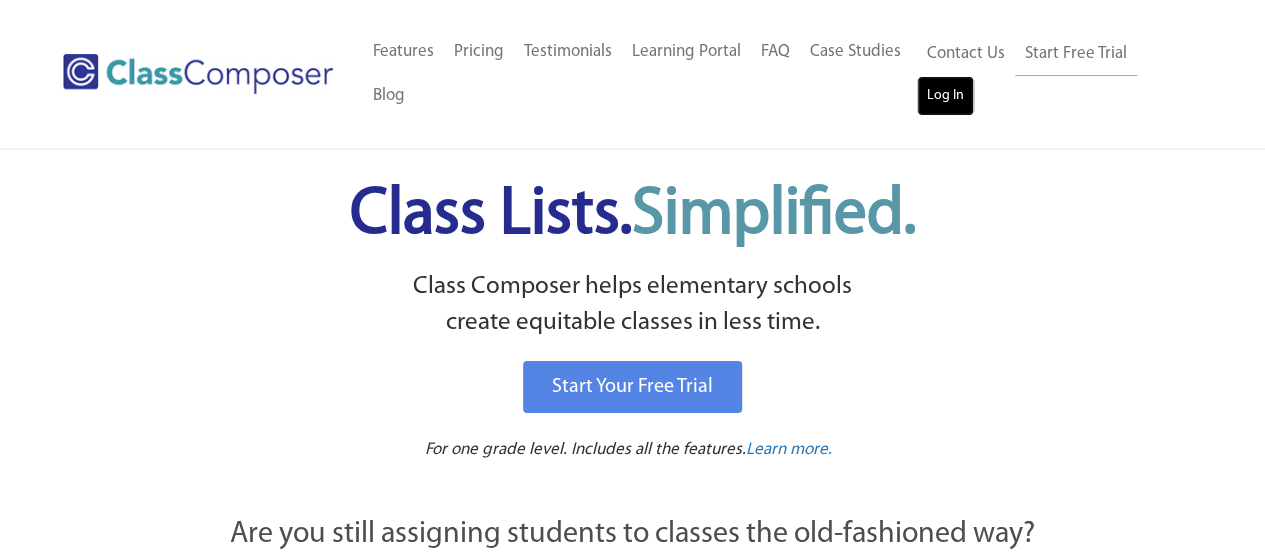 drag, startPoint x: 0, startPoint y: 0, endPoint x: 945, endPoint y: 107, distance: 951.0384 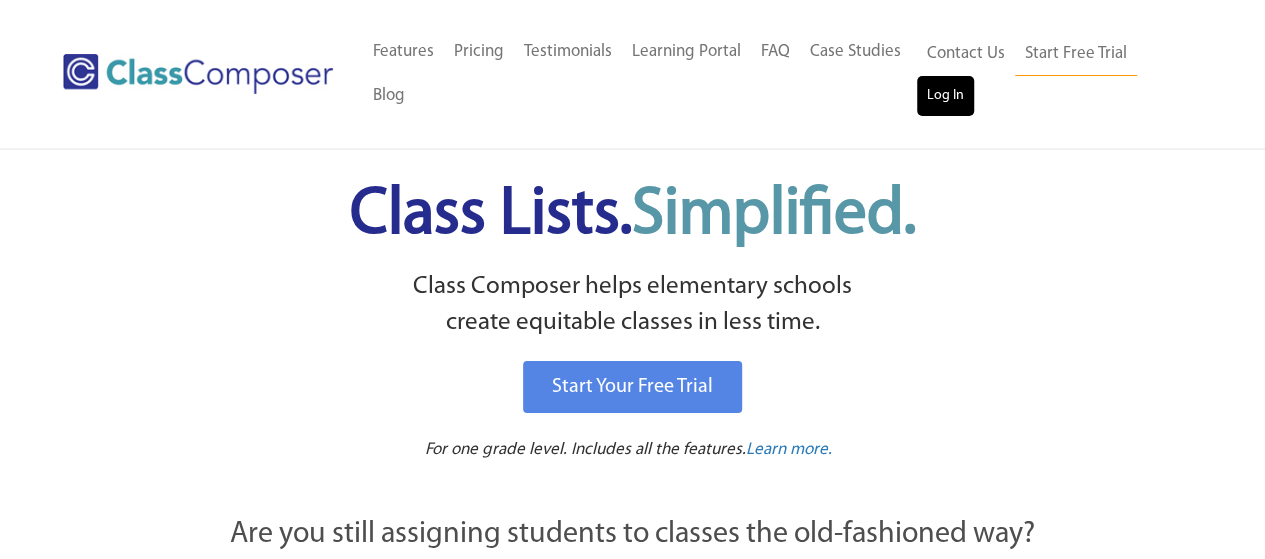 scroll, scrollTop: 0, scrollLeft: 0, axis: both 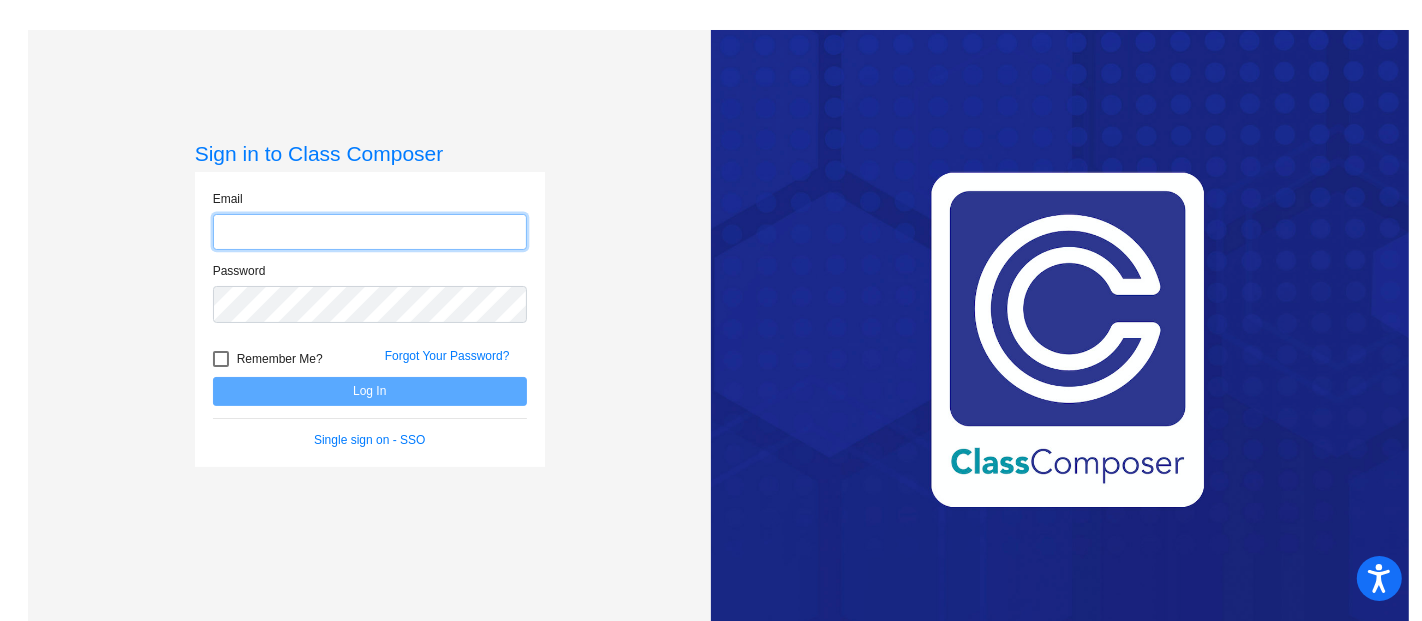 click 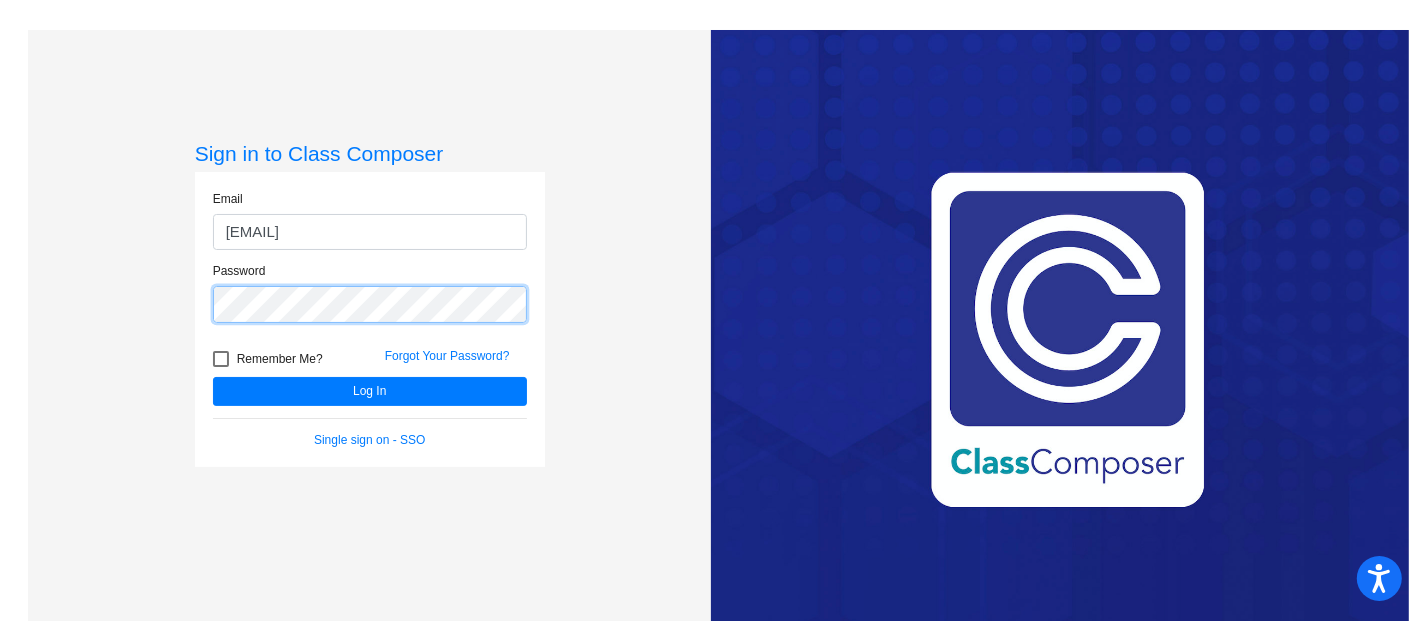 click on "Log In" 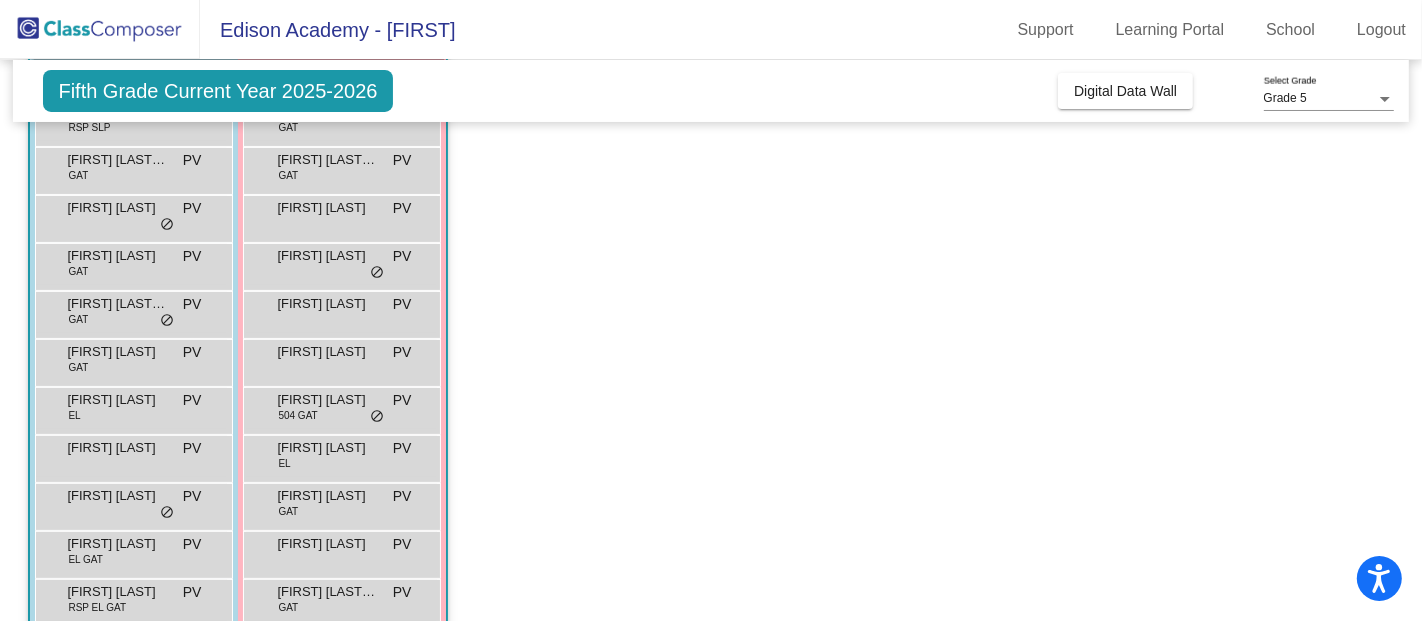 scroll, scrollTop: 222, scrollLeft: 0, axis: vertical 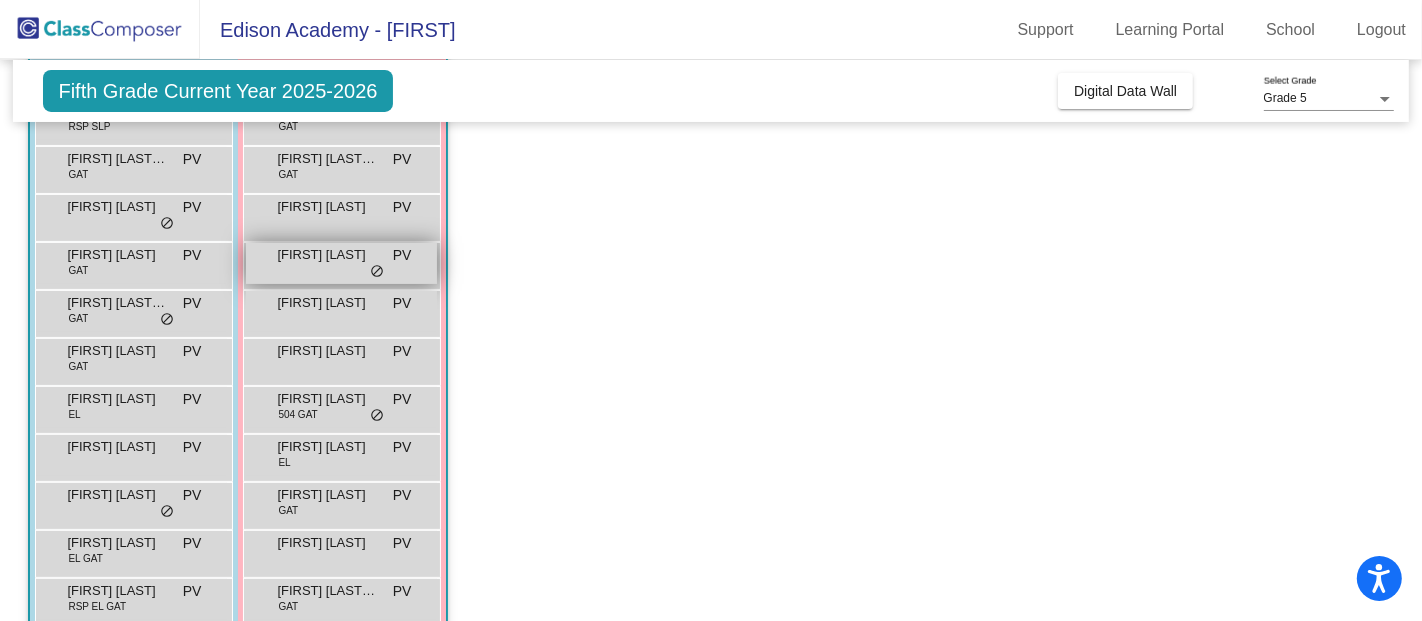 click on "do_not_disturb_alt" at bounding box center (377, 272) 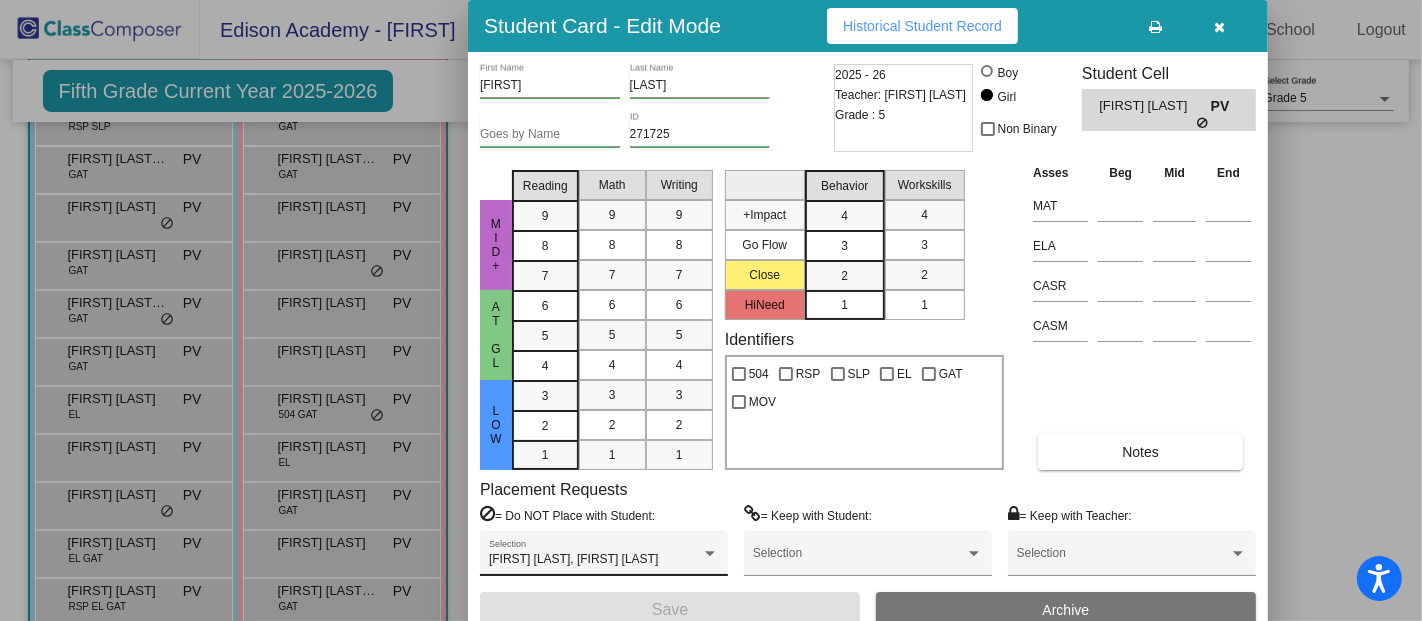 click on "Annica Gabrielle Sunga, Ricardo Cuevas Selection" at bounding box center (604, 558) 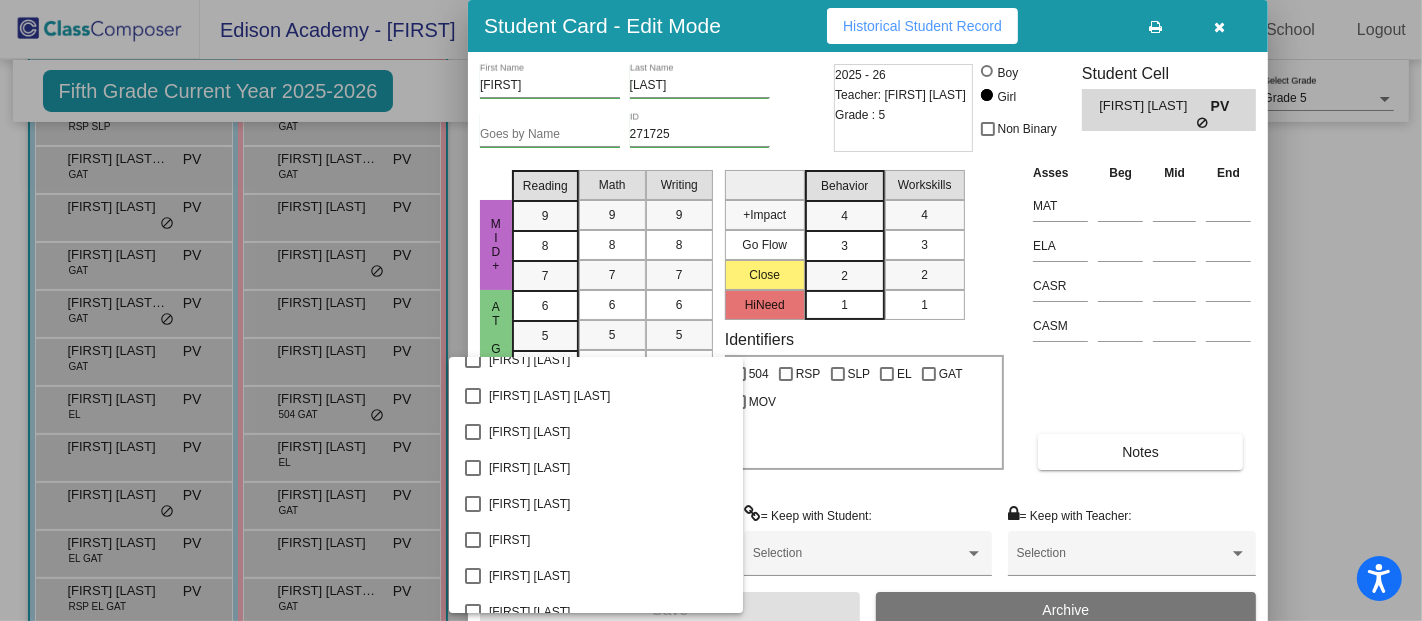 scroll, scrollTop: 33, scrollLeft: 0, axis: vertical 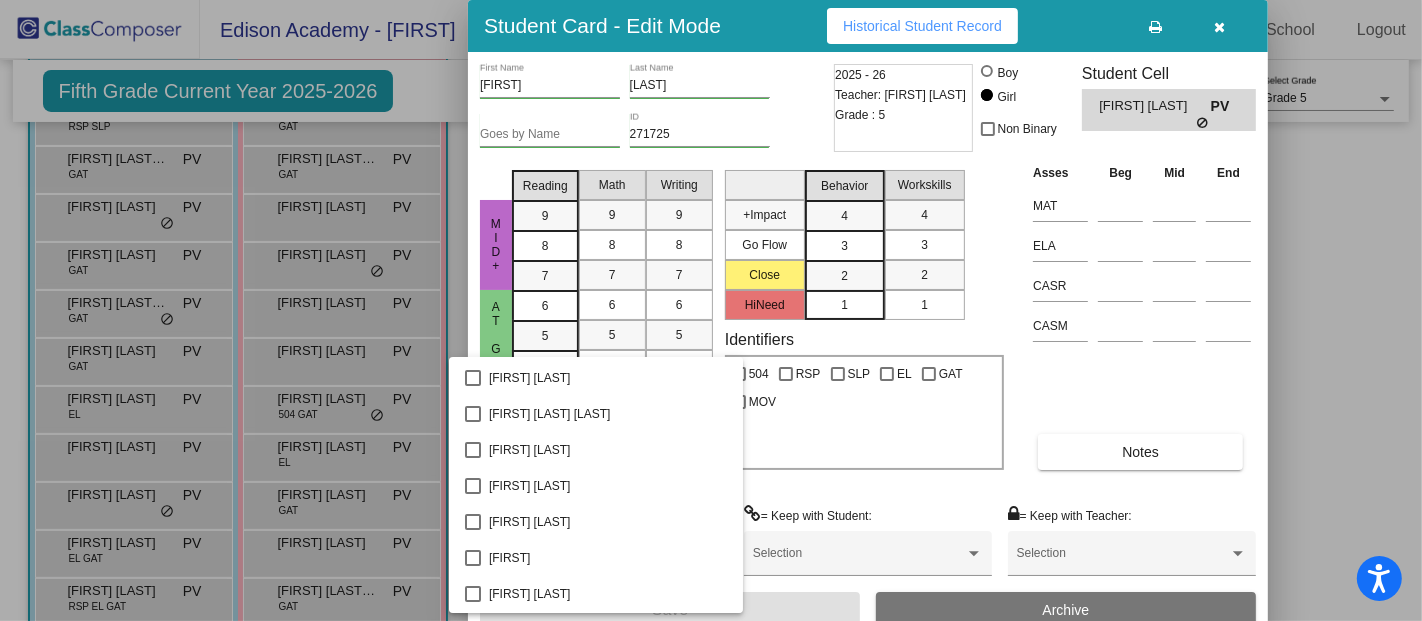 click at bounding box center (711, 310) 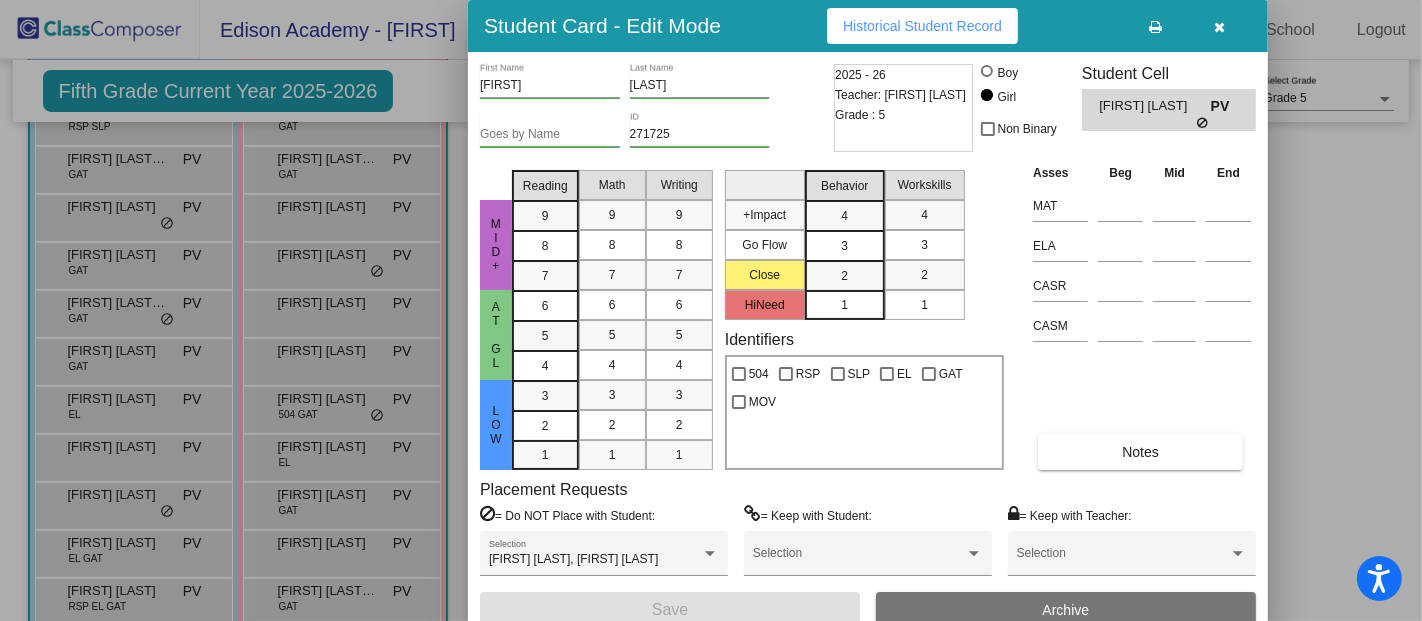 click at bounding box center (1220, 27) 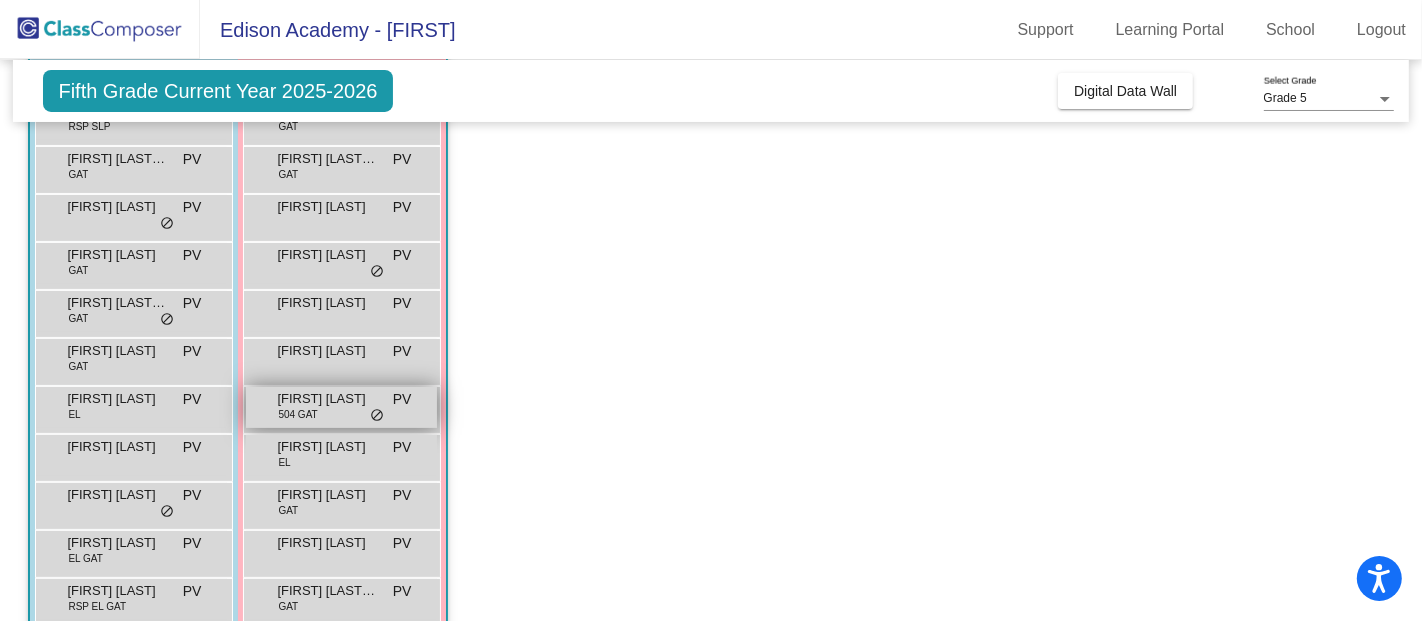 click on "do_not_disturb_alt" at bounding box center (377, 416) 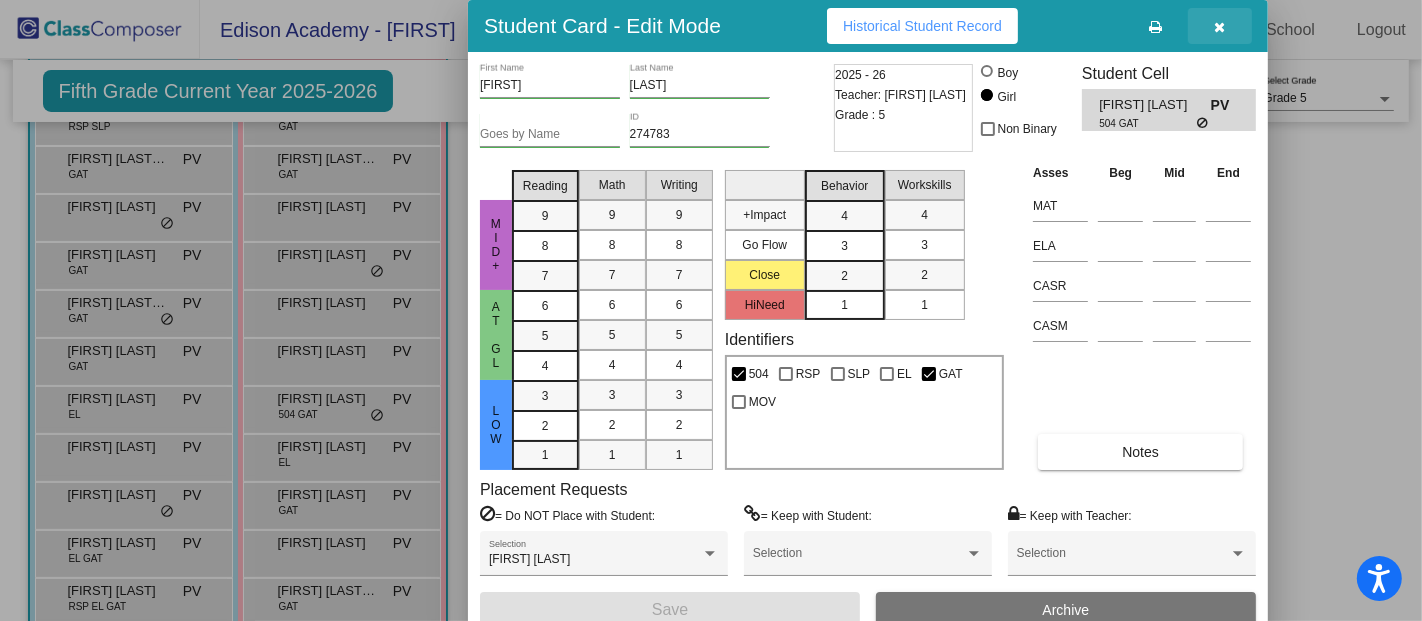 click at bounding box center (1220, 26) 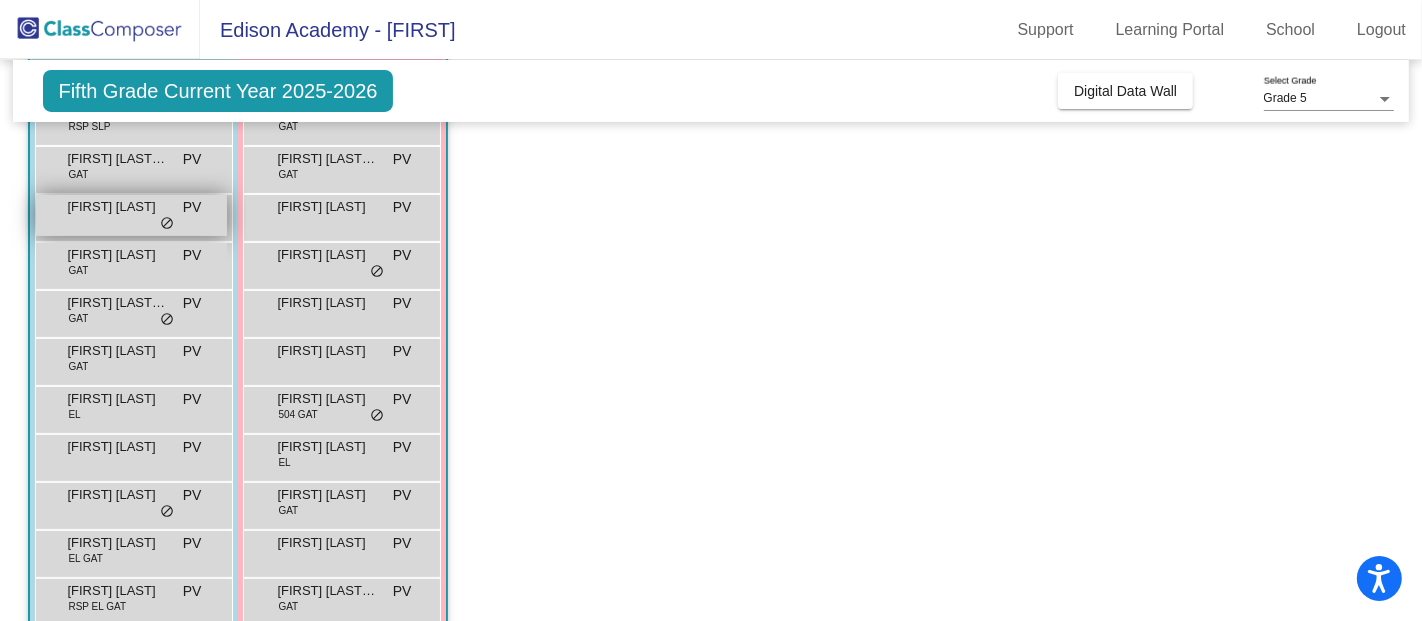 click on "do_not_disturb_alt" at bounding box center (167, 224) 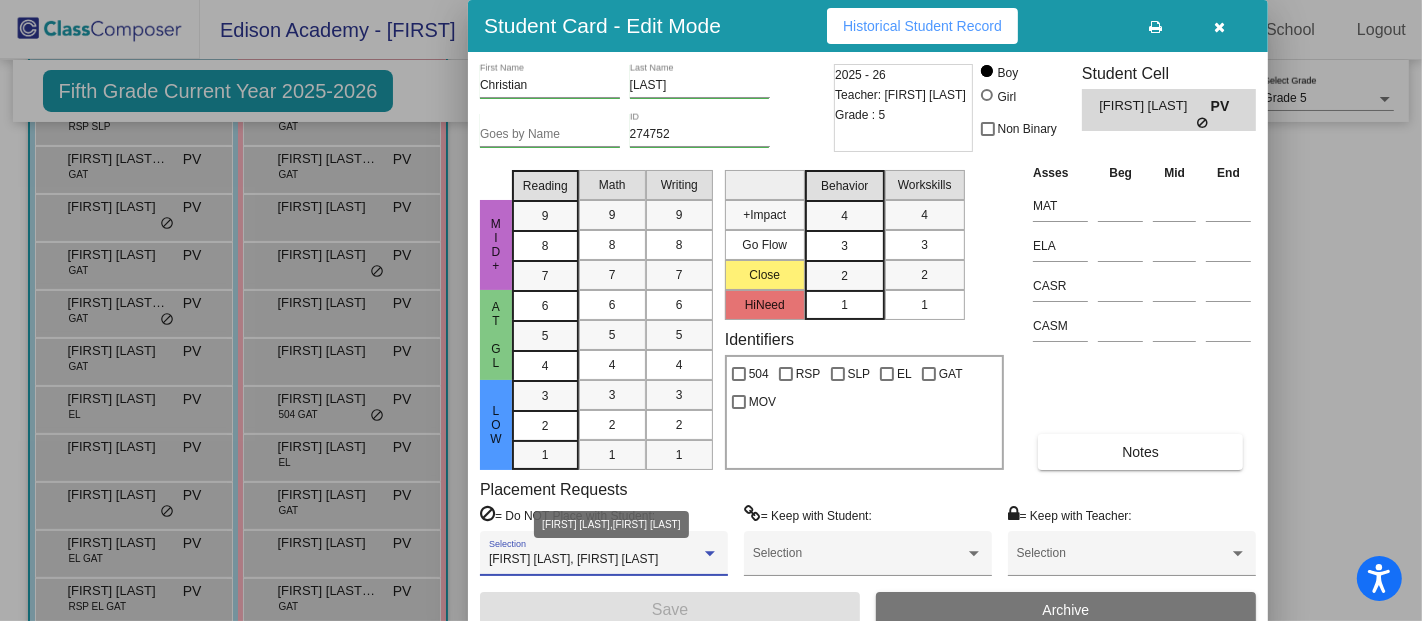 click on "Aiden Romo, Jayden Puebla" at bounding box center [595, 560] 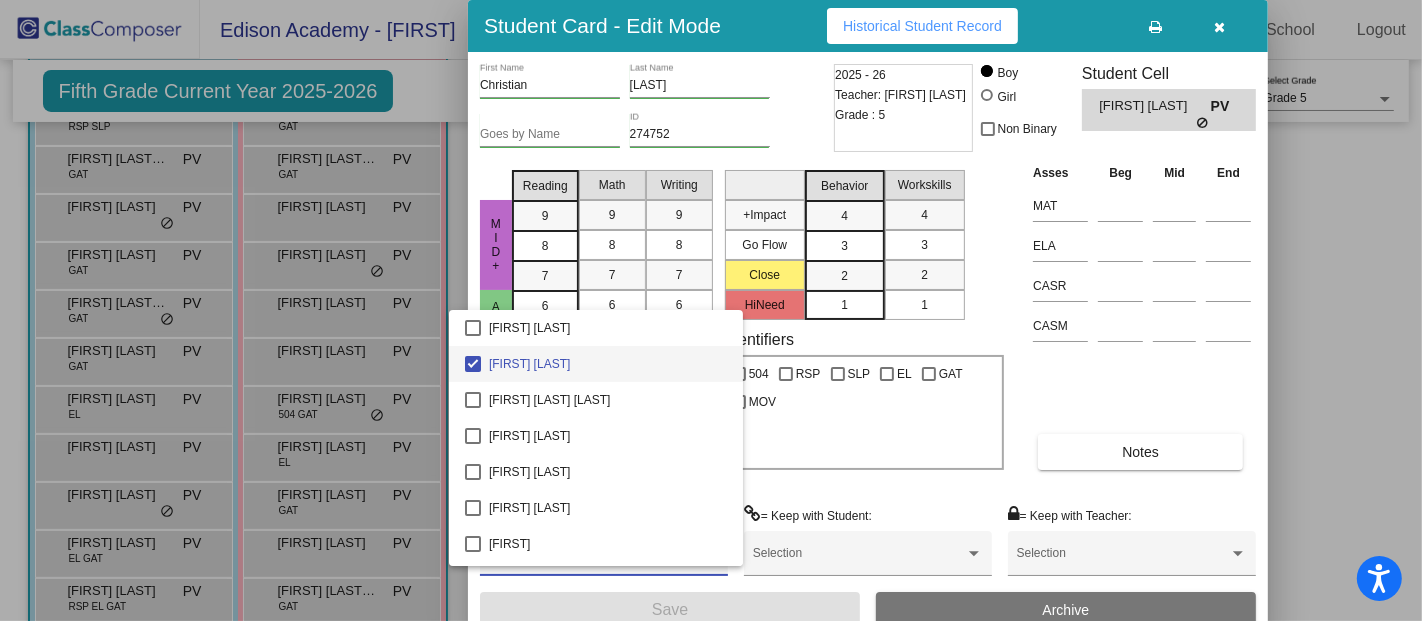 click at bounding box center [711, 310] 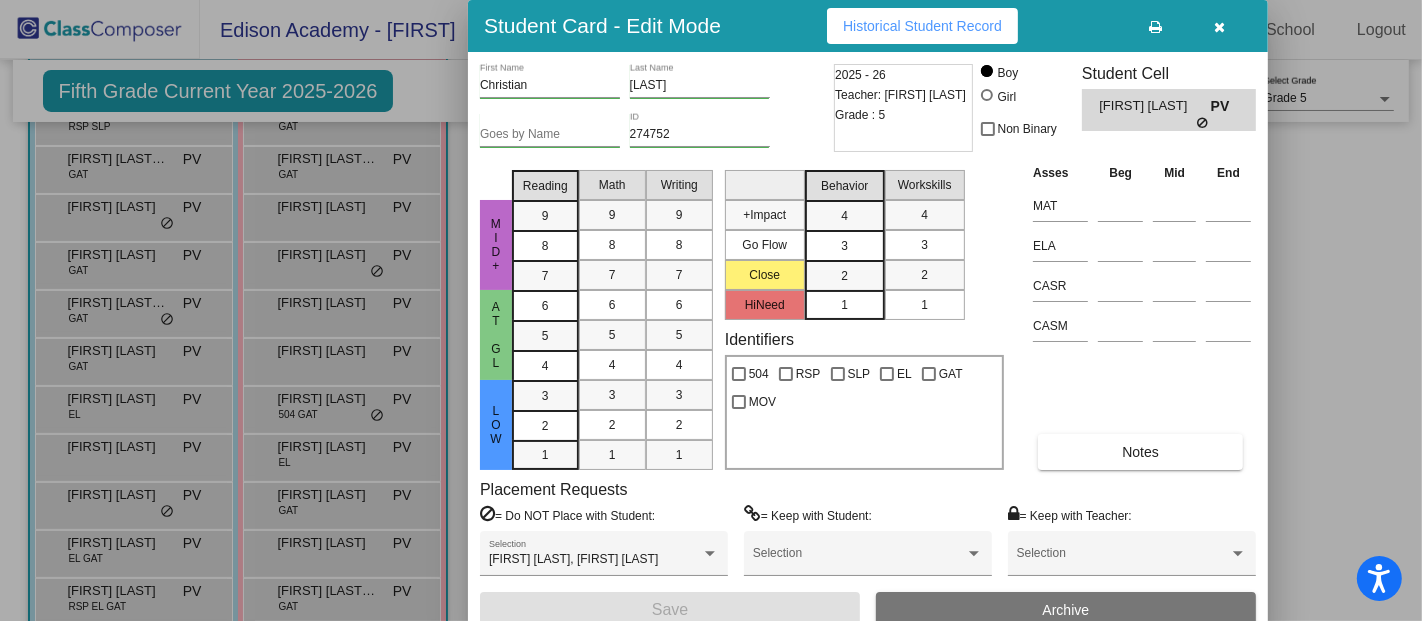 click at bounding box center (711, 310) 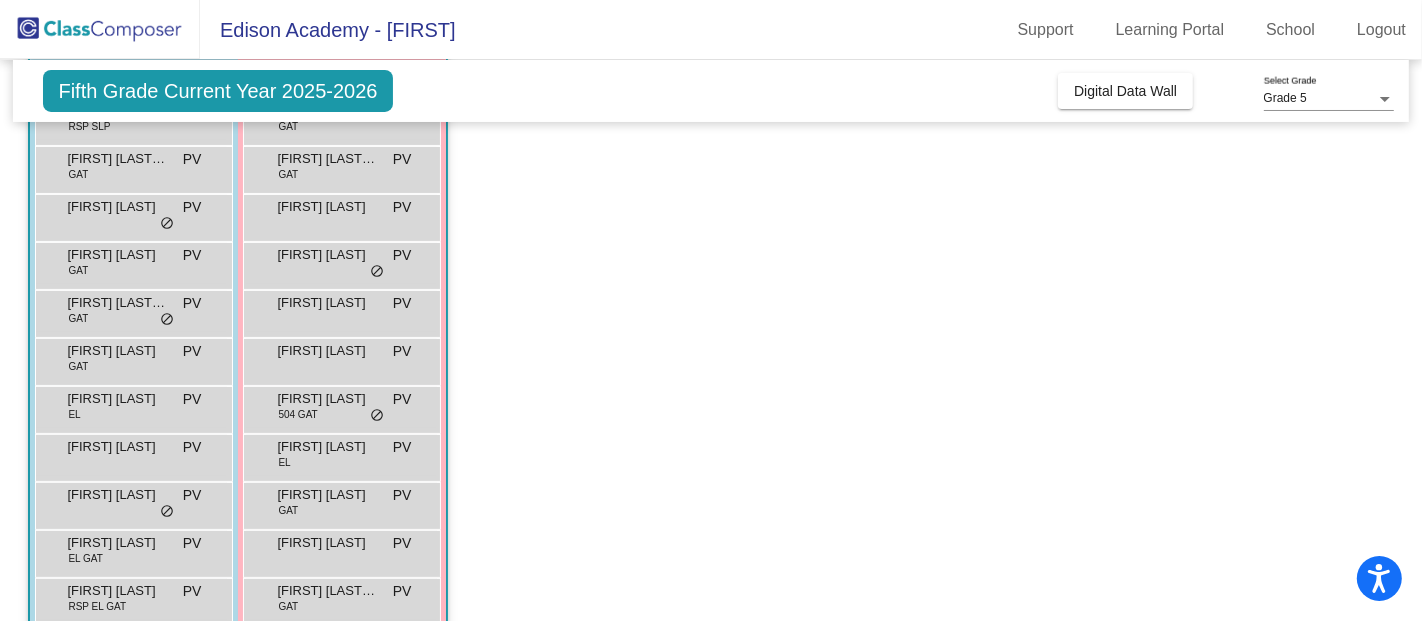 click on "[FIRST] [LAST] [LAST]" at bounding box center (117, 303) 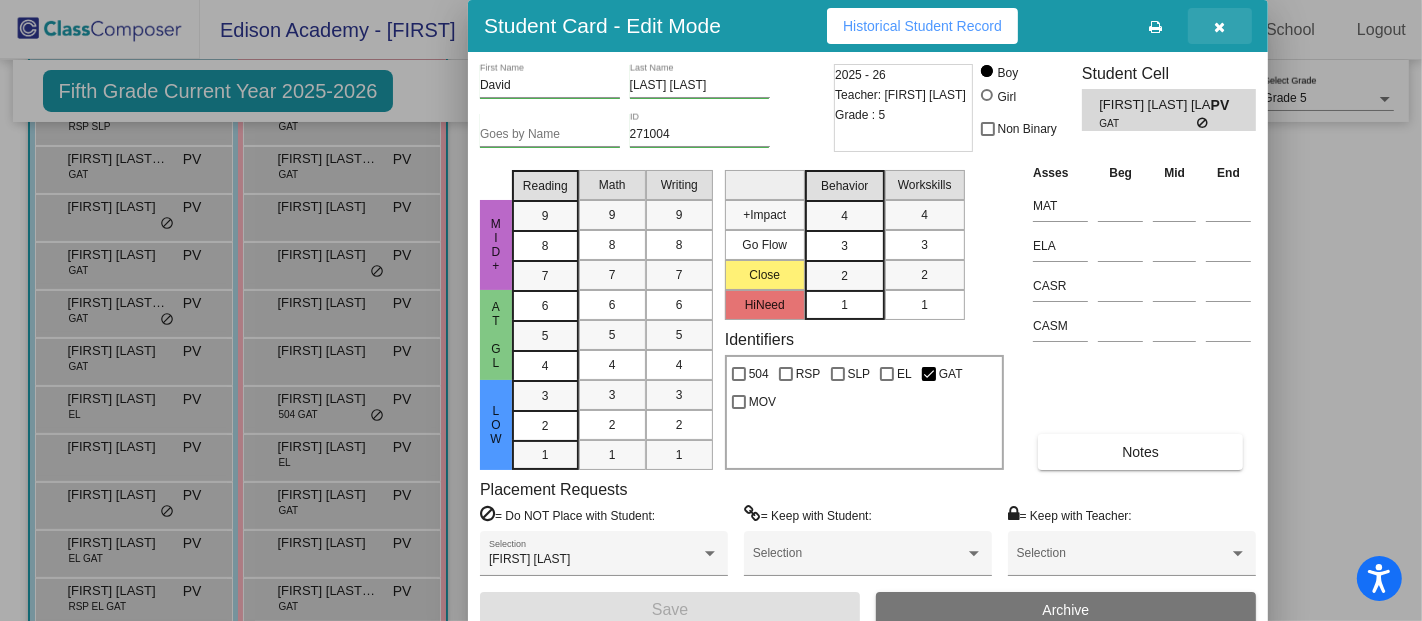 click at bounding box center [1220, 27] 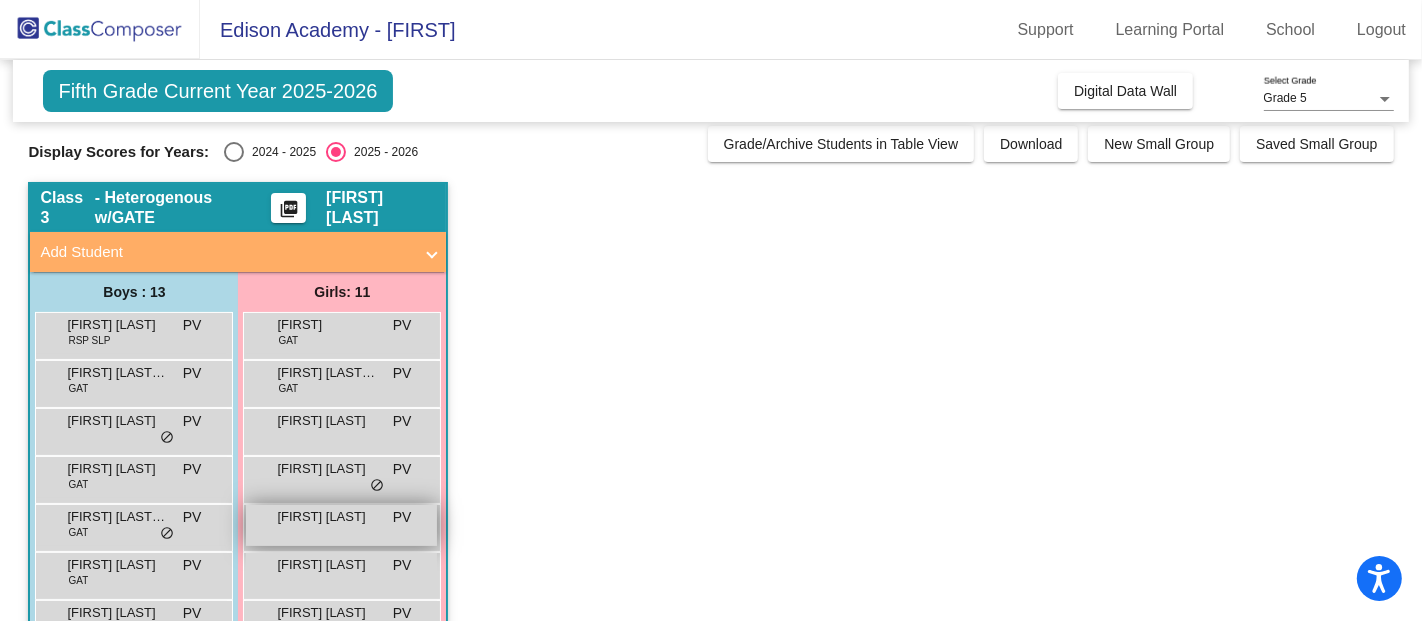scroll, scrollTop: 0, scrollLeft: 0, axis: both 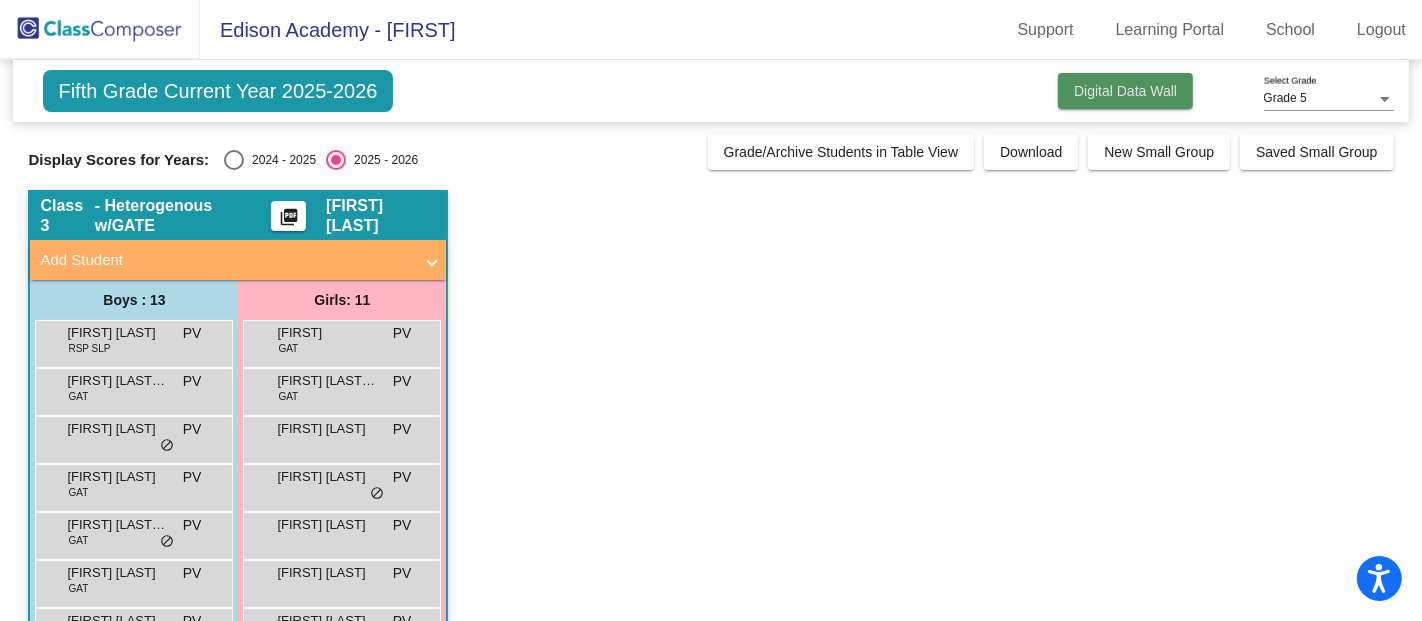click on "Digital Data Wall" 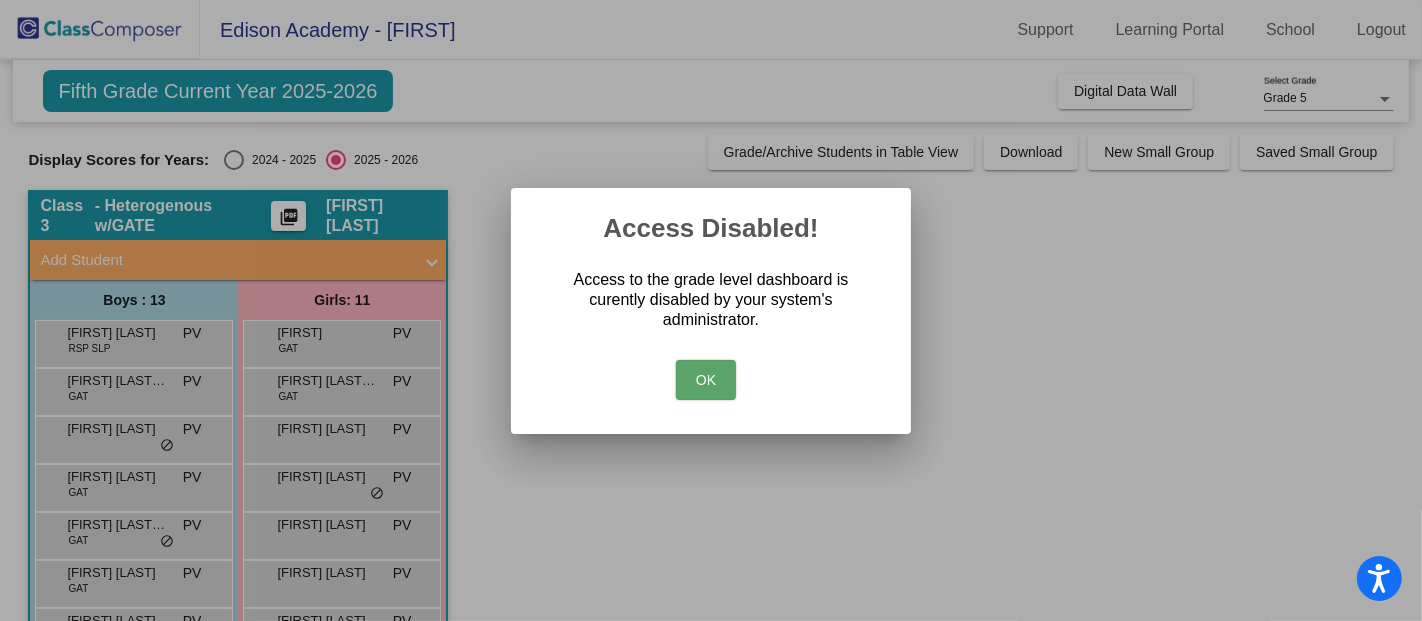 click on "OK" at bounding box center [706, 380] 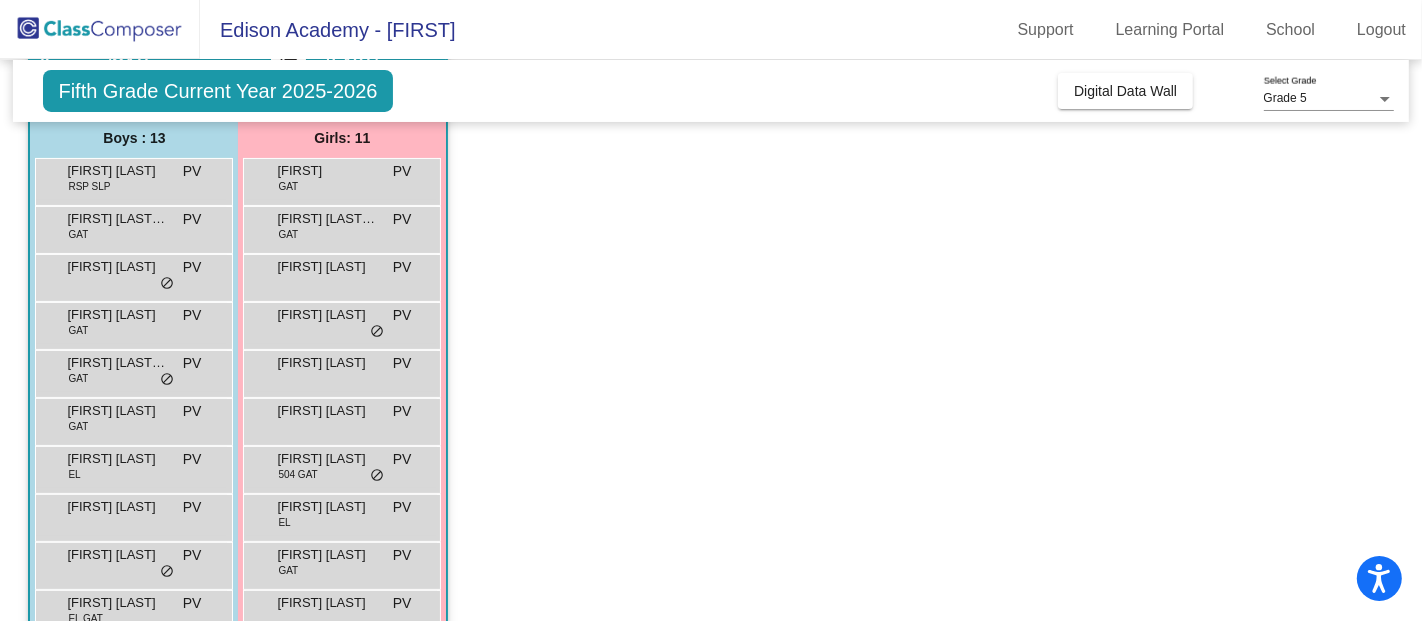 scroll, scrollTop: 163, scrollLeft: 0, axis: vertical 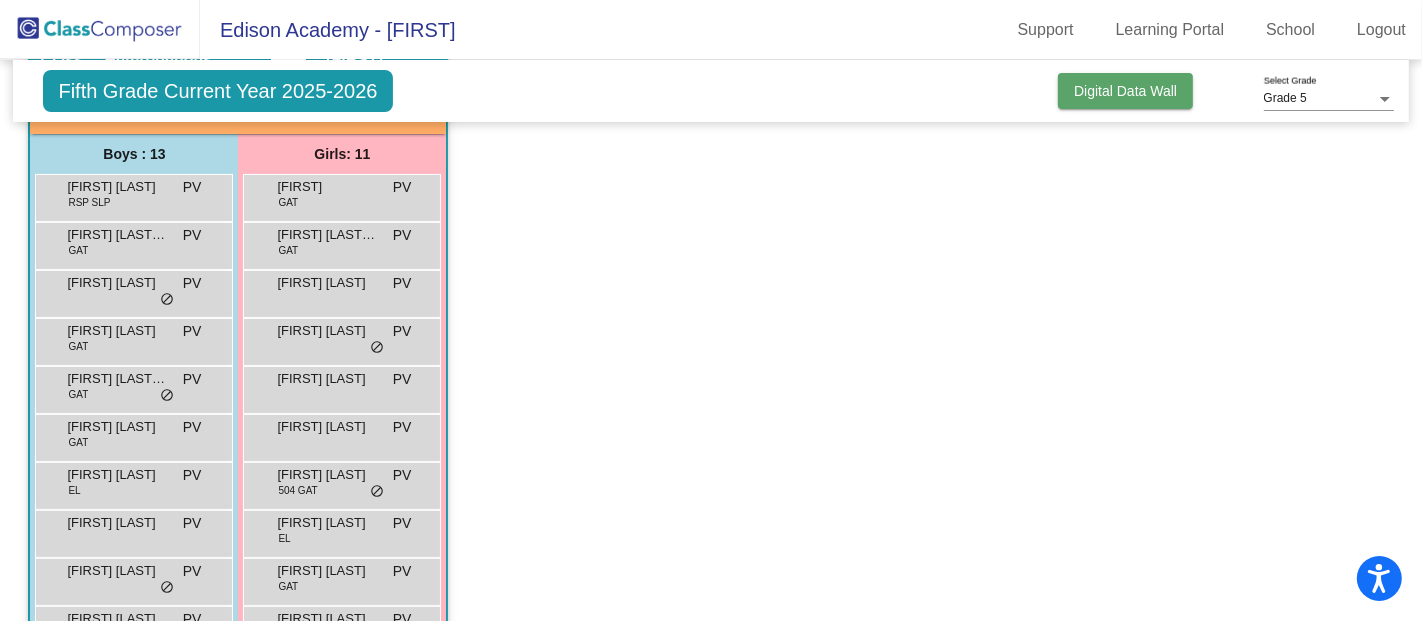 click on "Digital Data Wall" 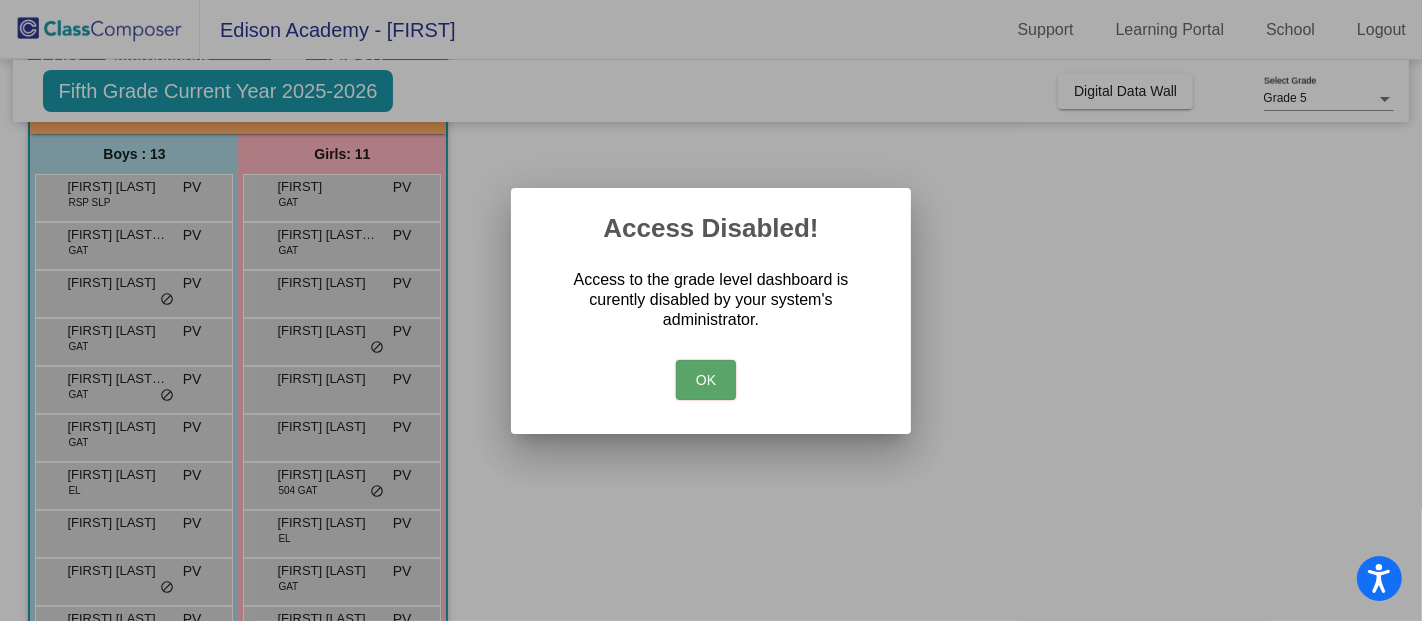 click on "OK" at bounding box center (706, 380) 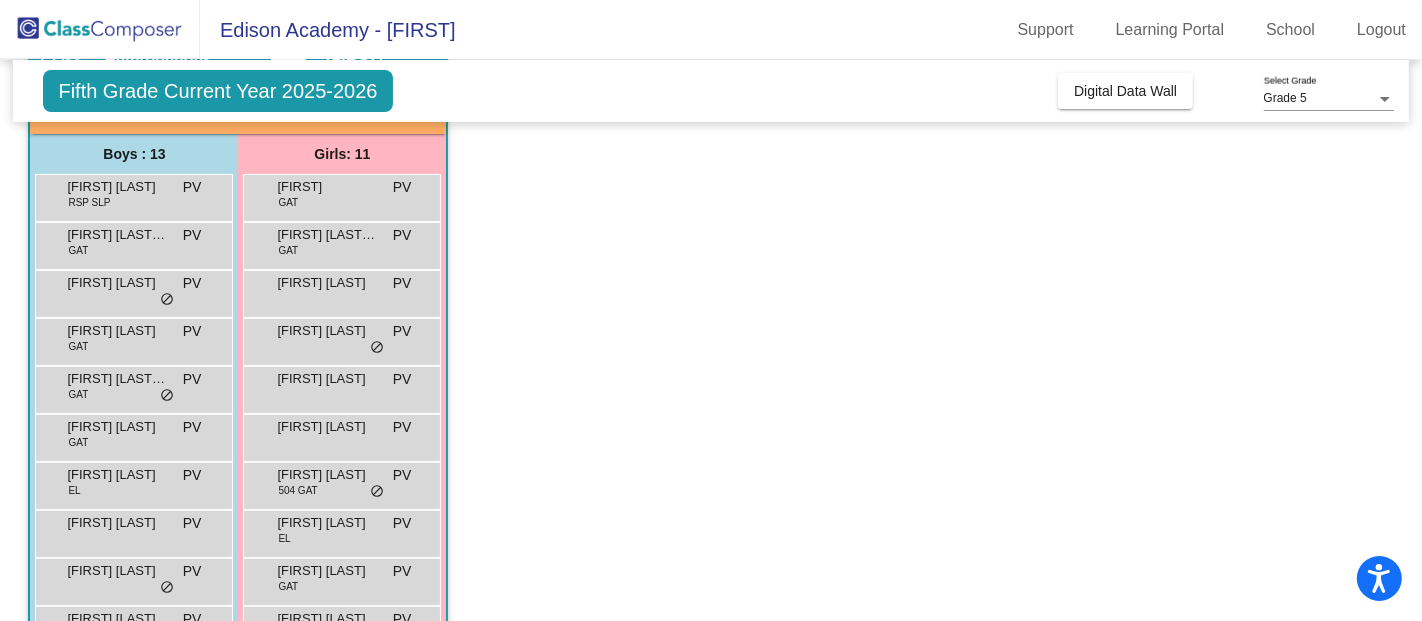scroll, scrollTop: 0, scrollLeft: 0, axis: both 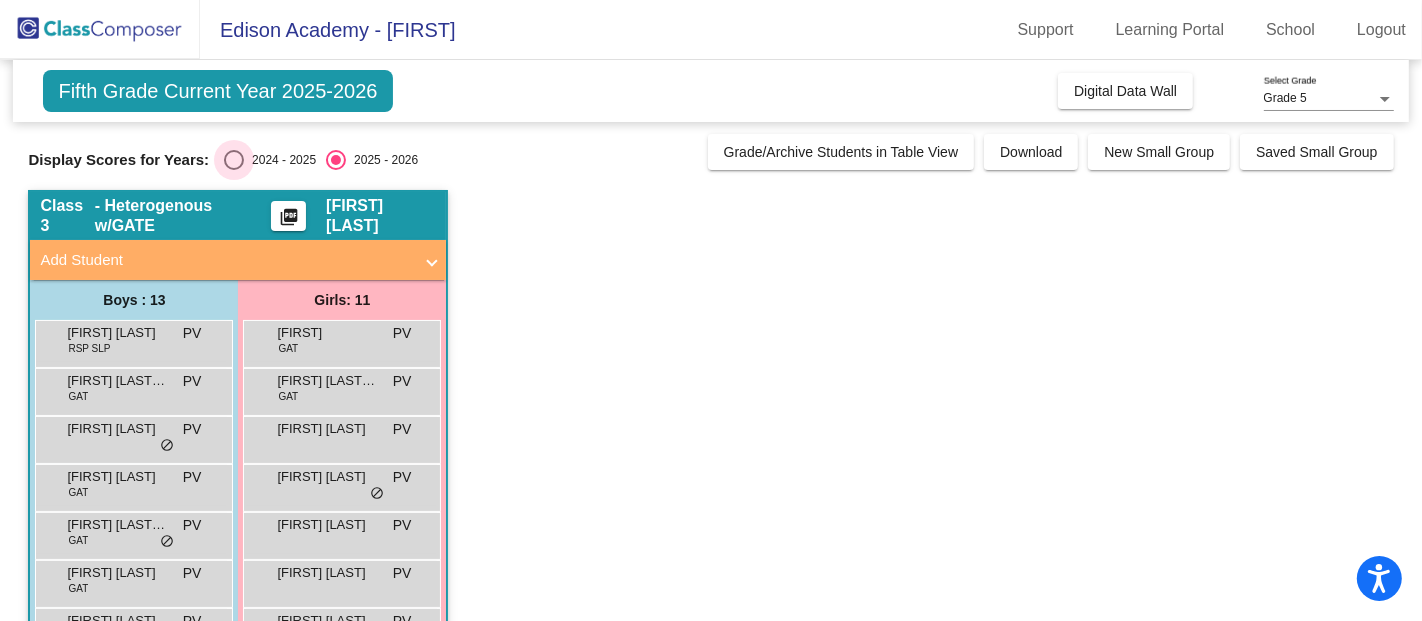 click at bounding box center (234, 160) 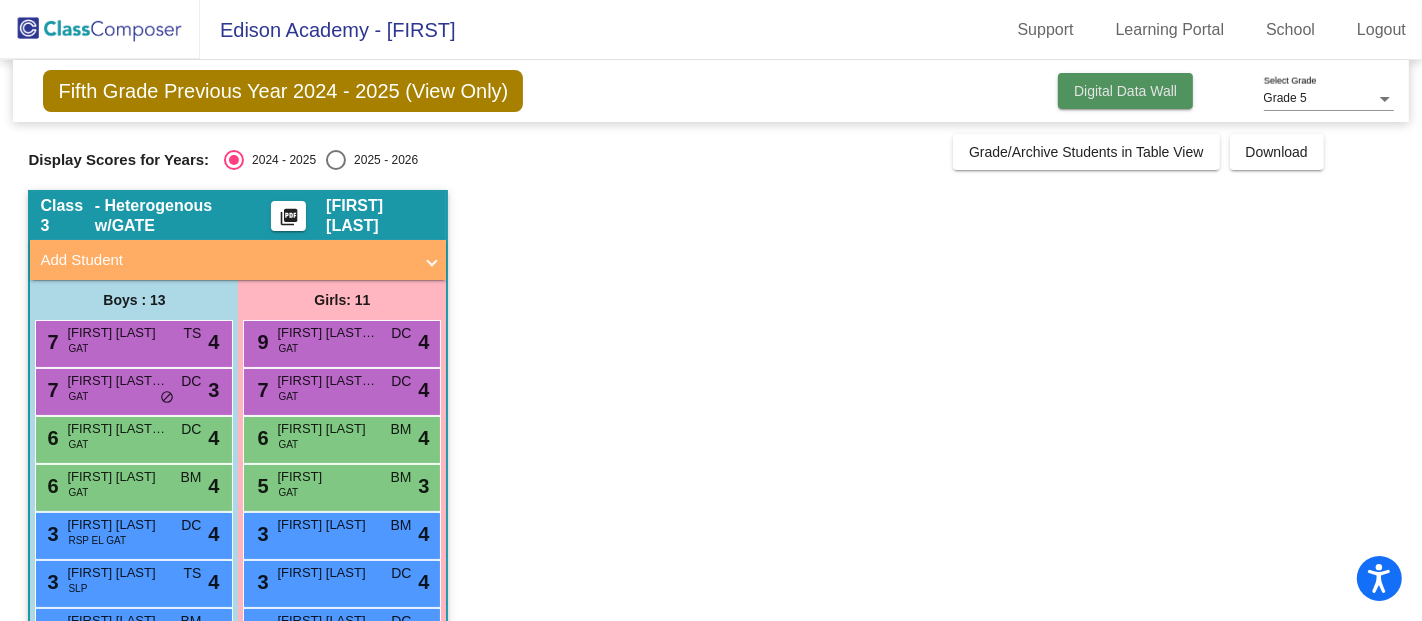 click on "Digital Data Wall" 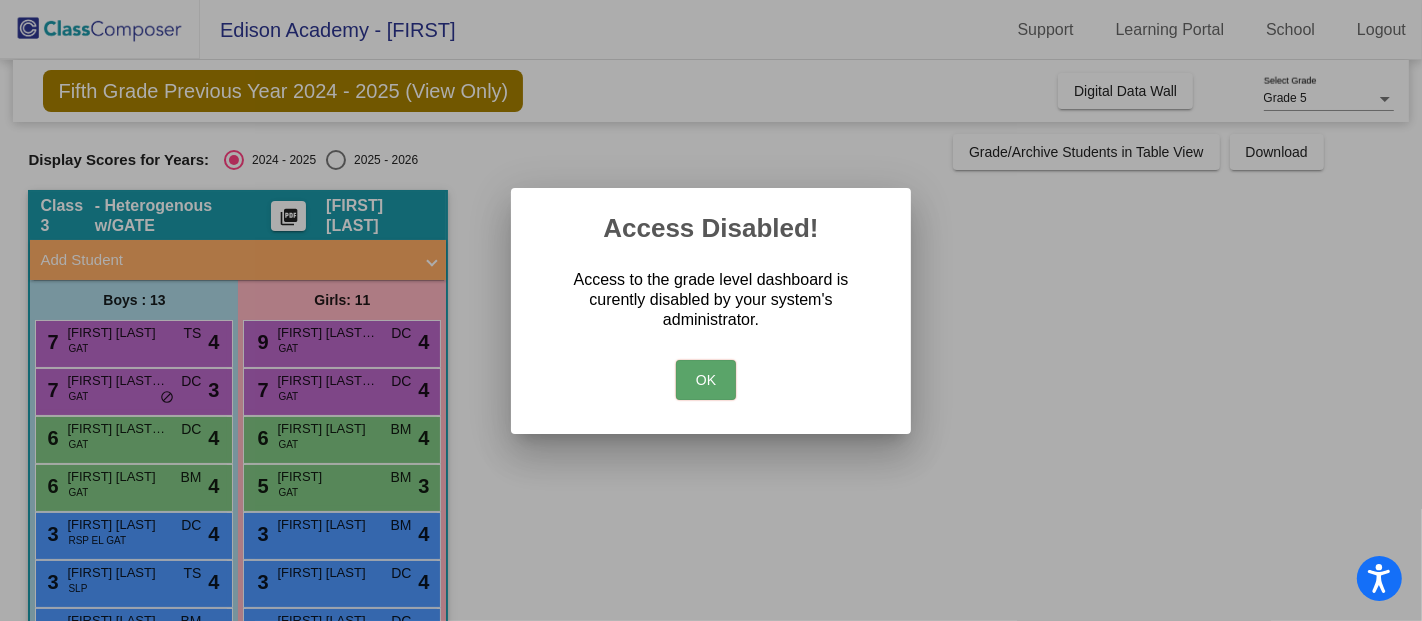 click on "OK" at bounding box center [706, 380] 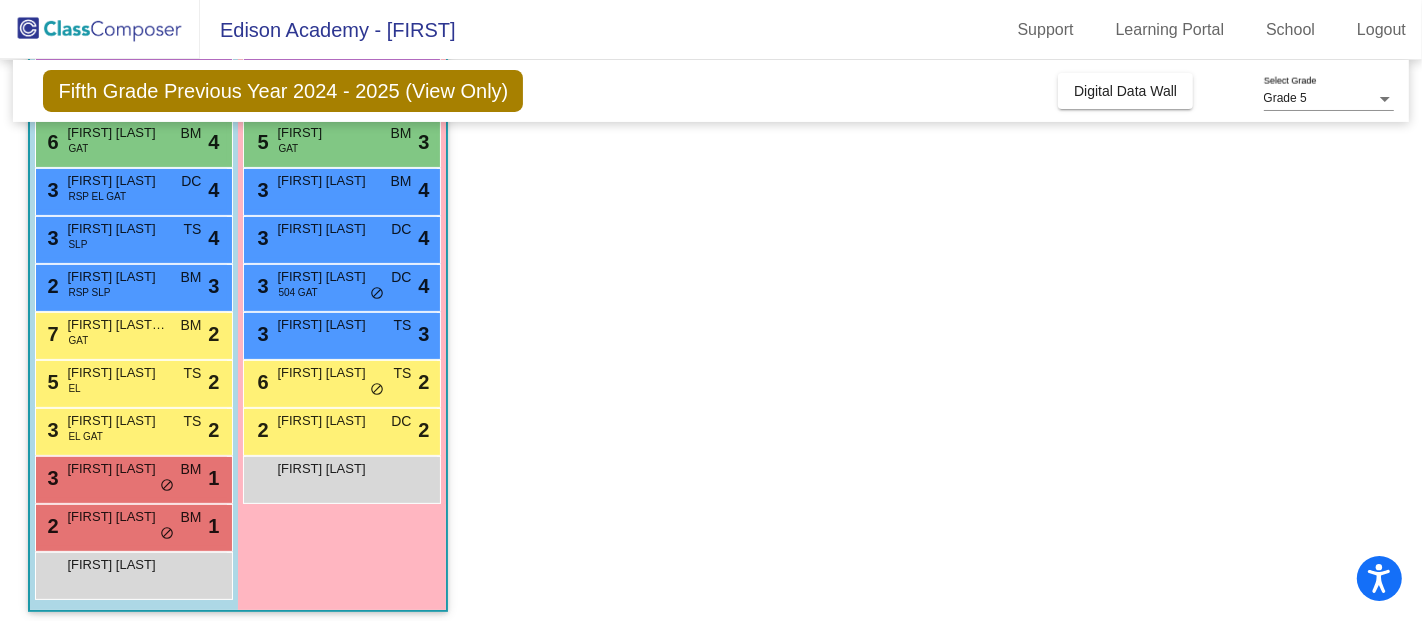 scroll, scrollTop: 353, scrollLeft: 0, axis: vertical 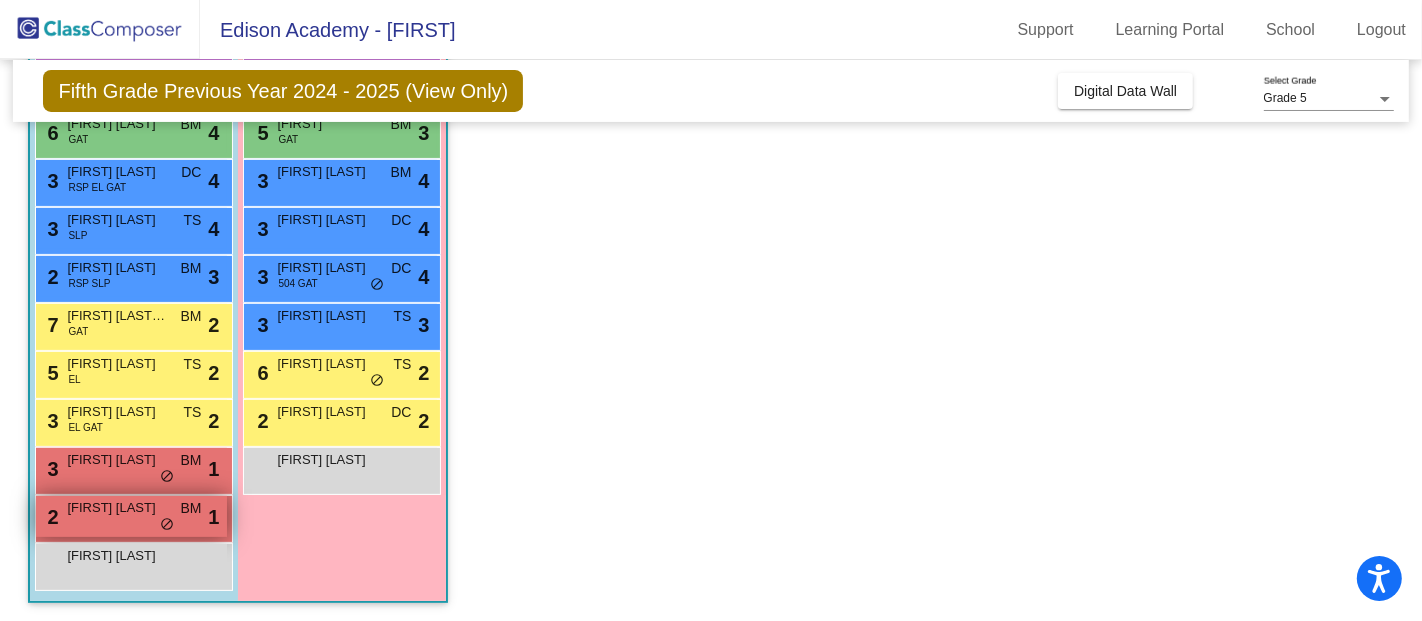 click on "2 Mason Romero BM lock do_not_disturb_alt 1" at bounding box center (131, 516) 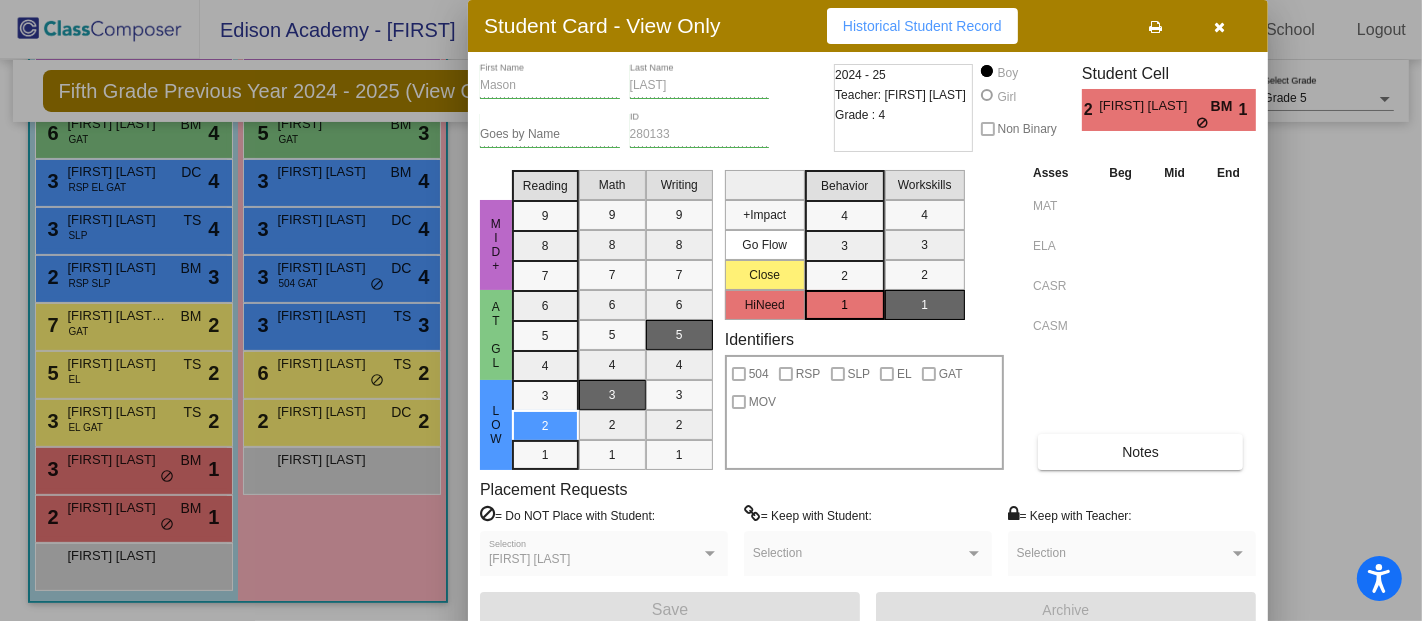 click at bounding box center [711, 310] 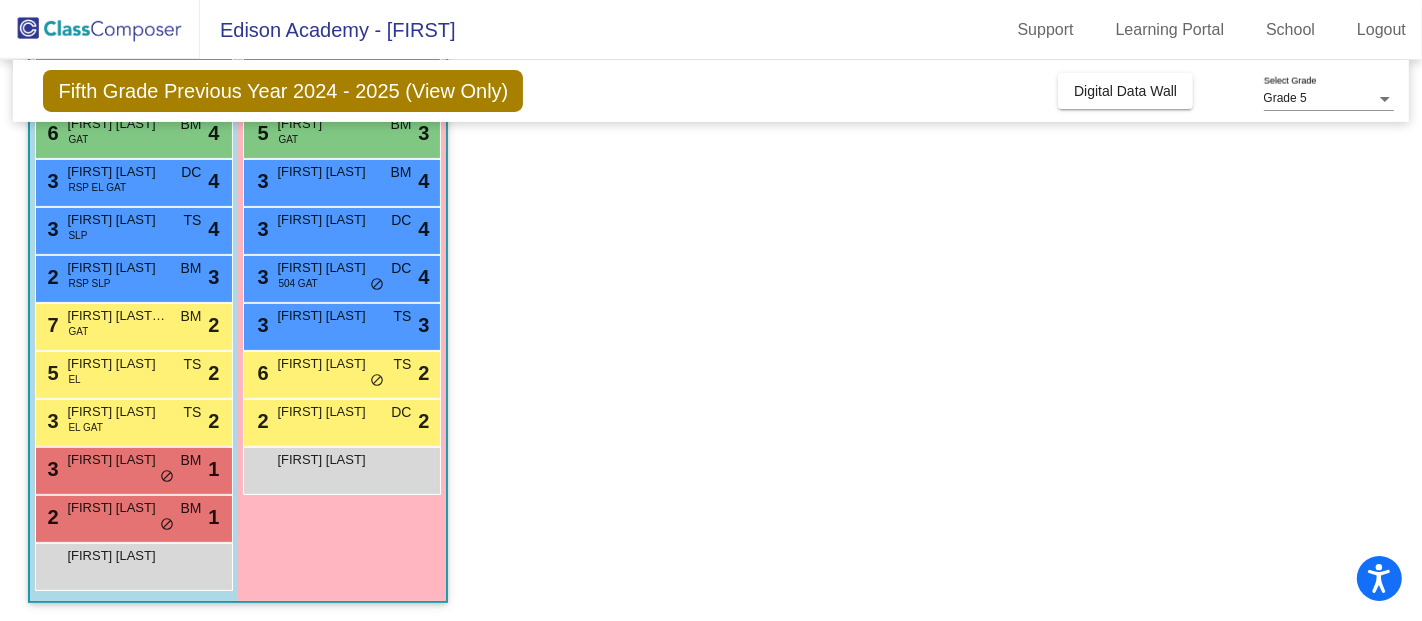 click on "3 Christian Medina BM lock do_not_disturb_alt 1" at bounding box center [131, 468] 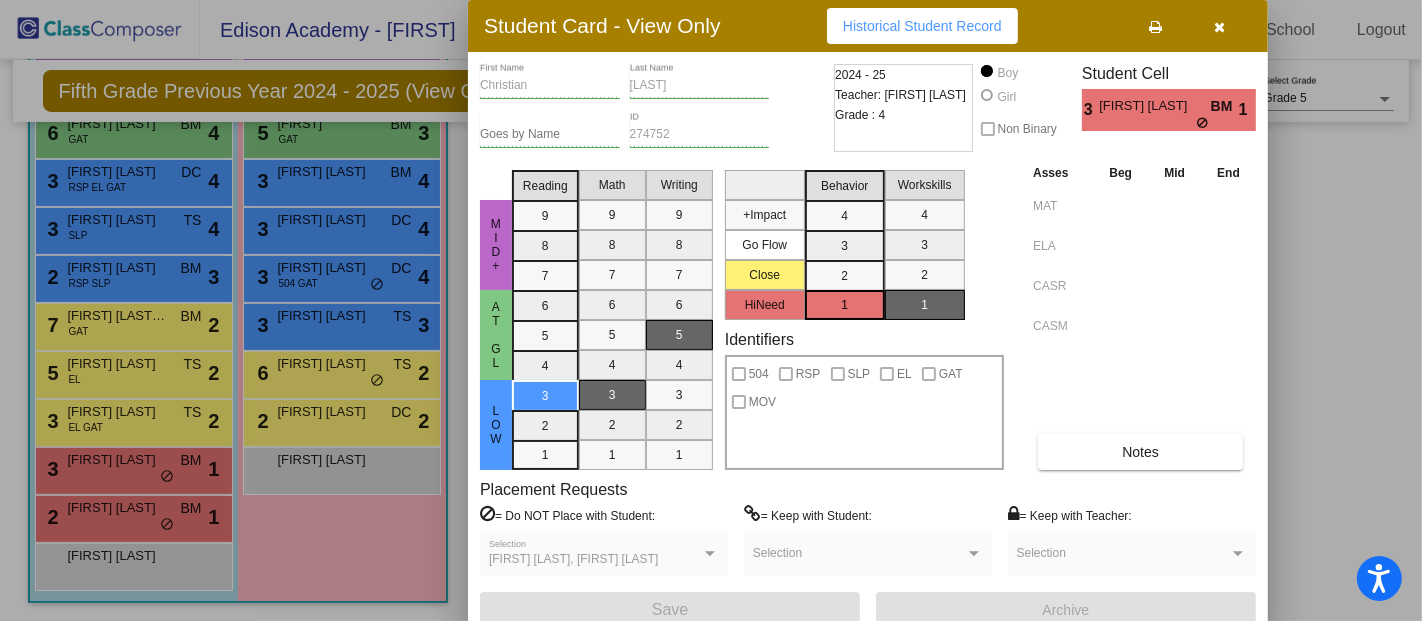 click at bounding box center (711, 310) 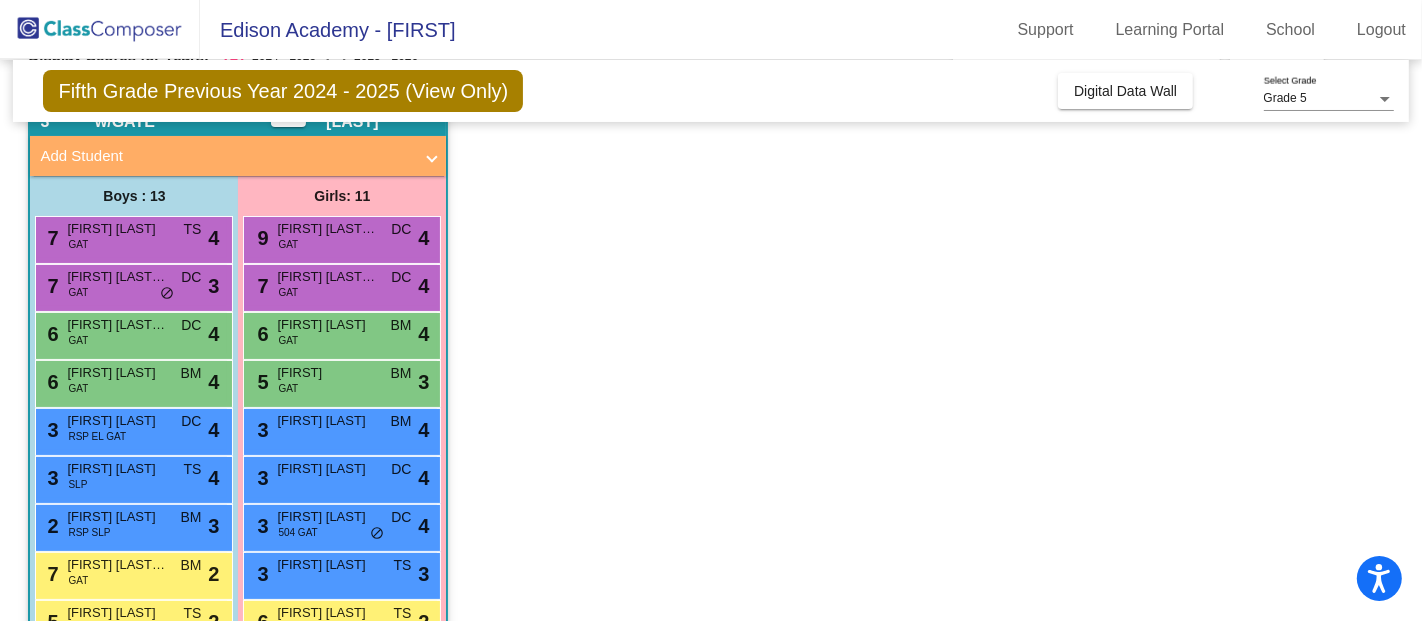 scroll, scrollTop: 105, scrollLeft: 0, axis: vertical 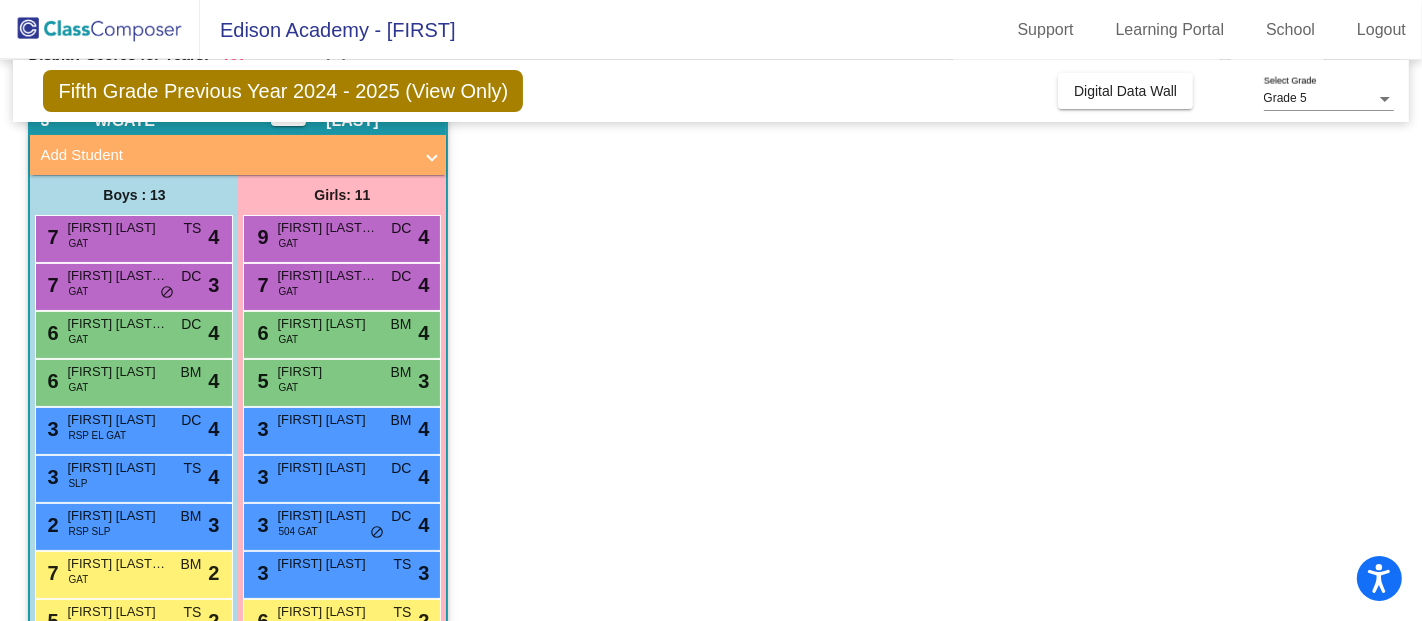 click on "Fifth Grade Previous Year 2024 - 2025 (View Only)" 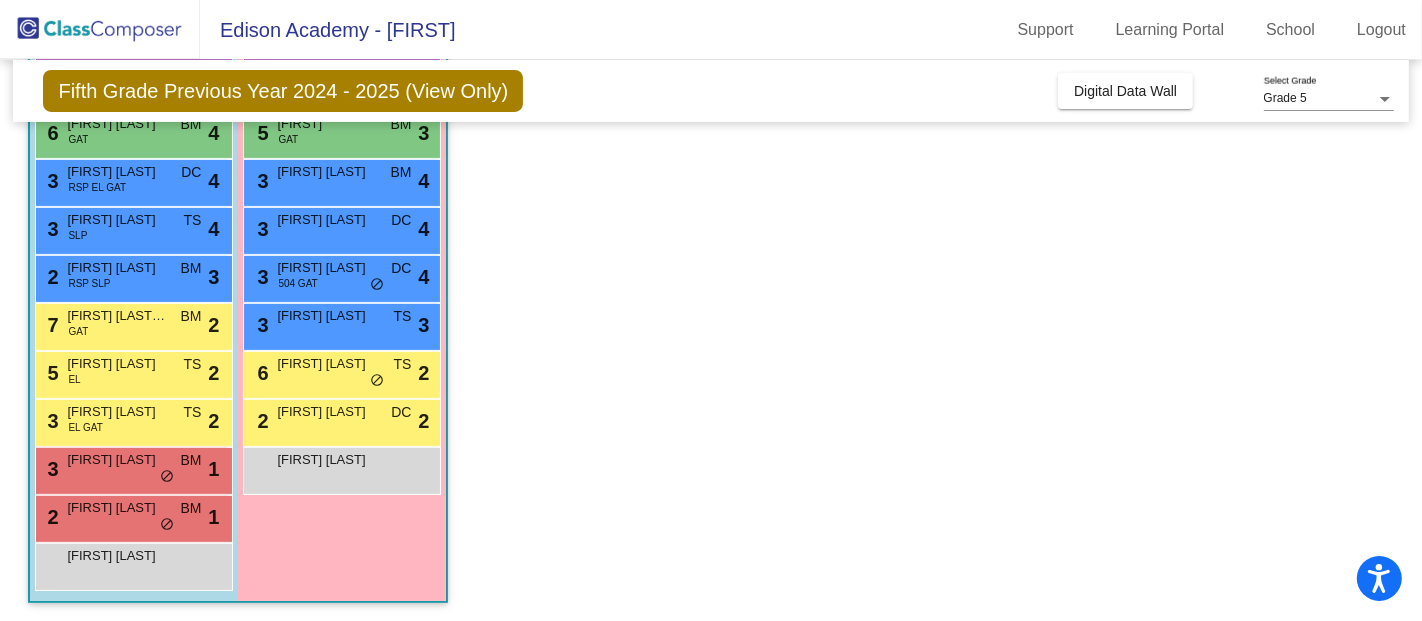 scroll, scrollTop: 0, scrollLeft: 0, axis: both 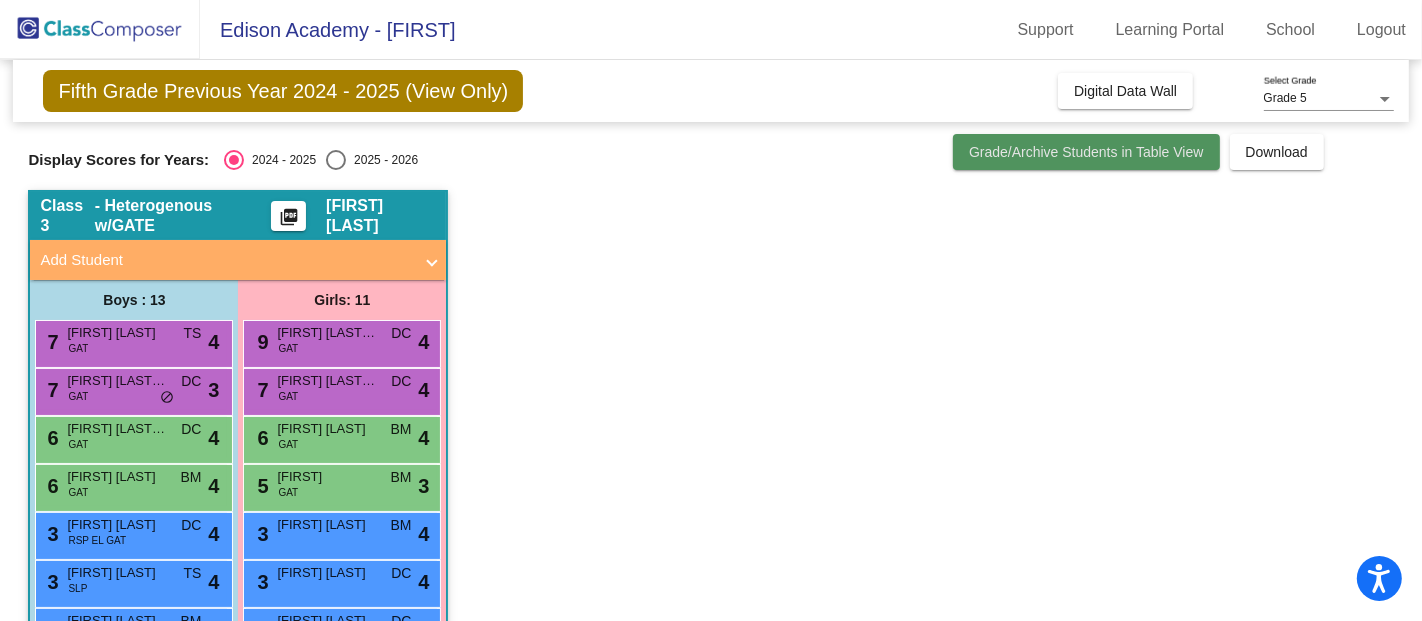 click on "Grade/Archive Students in Table View" 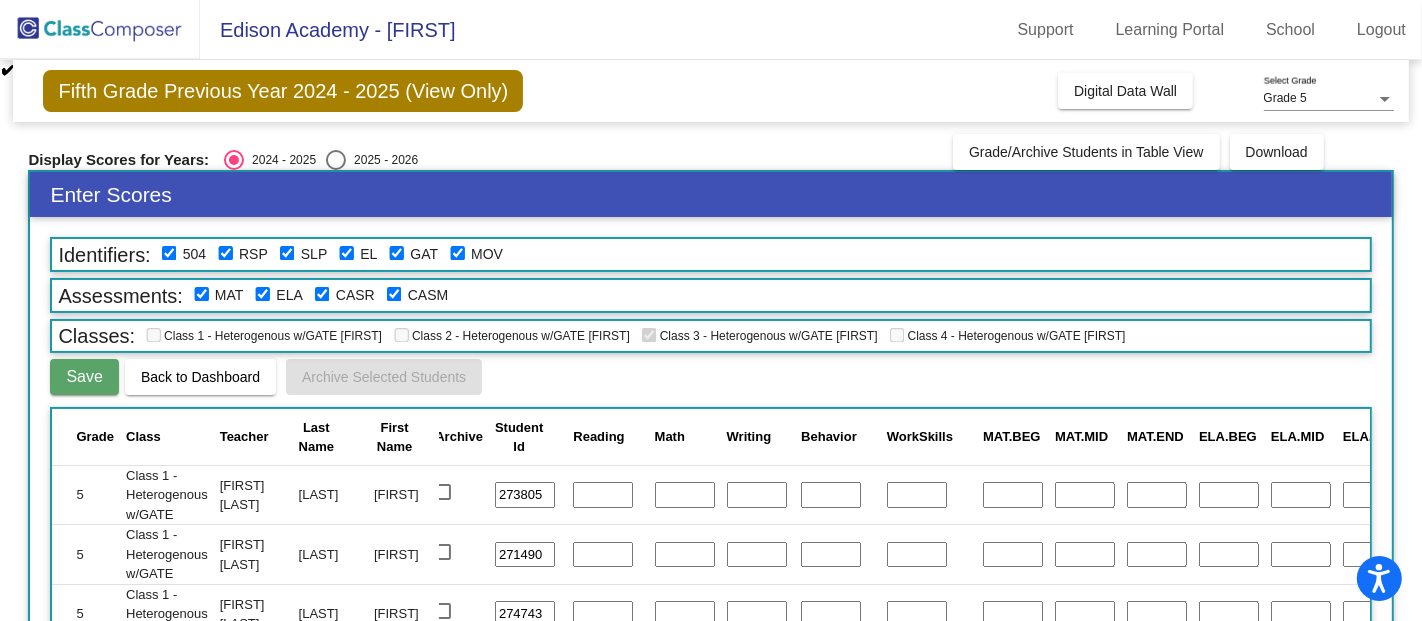 scroll, scrollTop: 214, scrollLeft: 0, axis: vertical 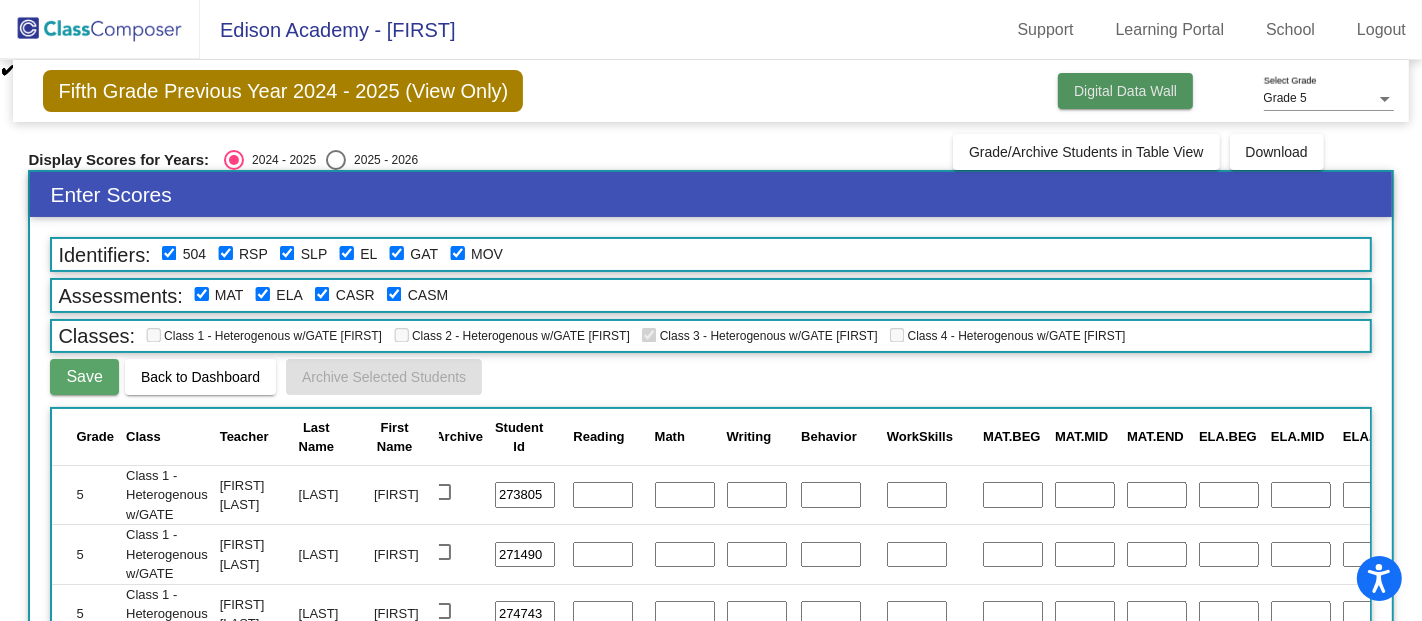 click on "Digital Data Wall" 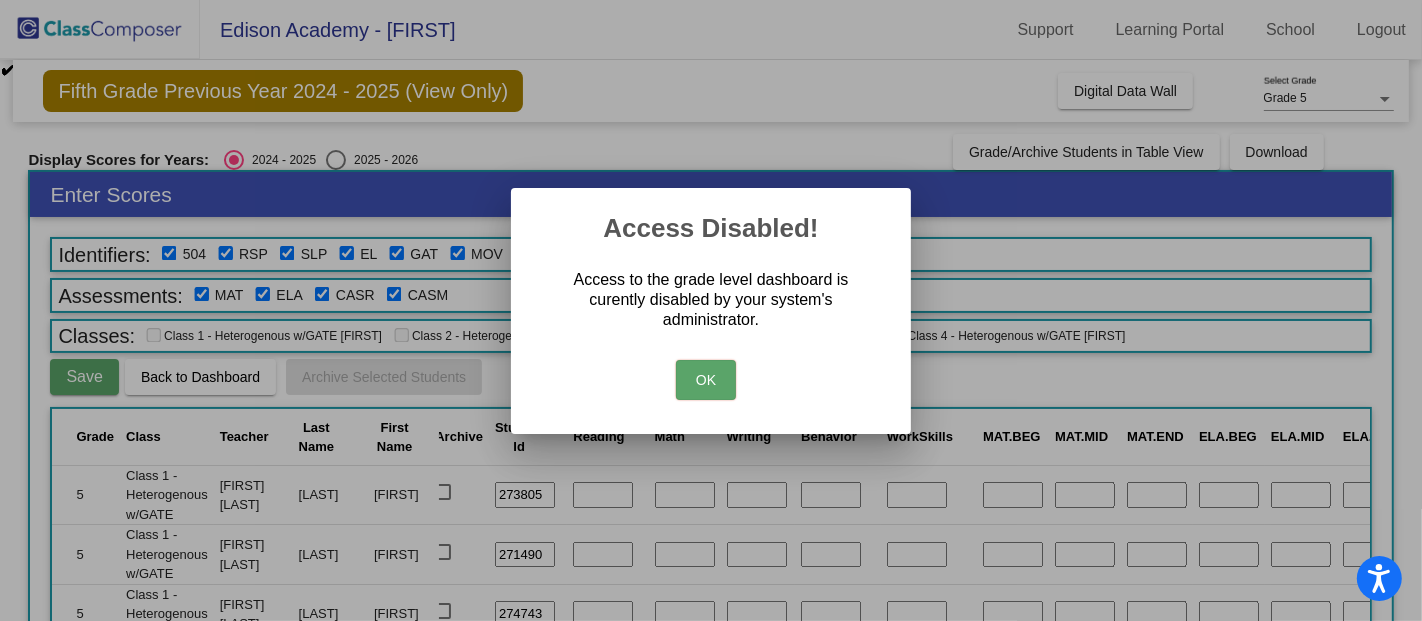 click on "OK" at bounding box center (706, 380) 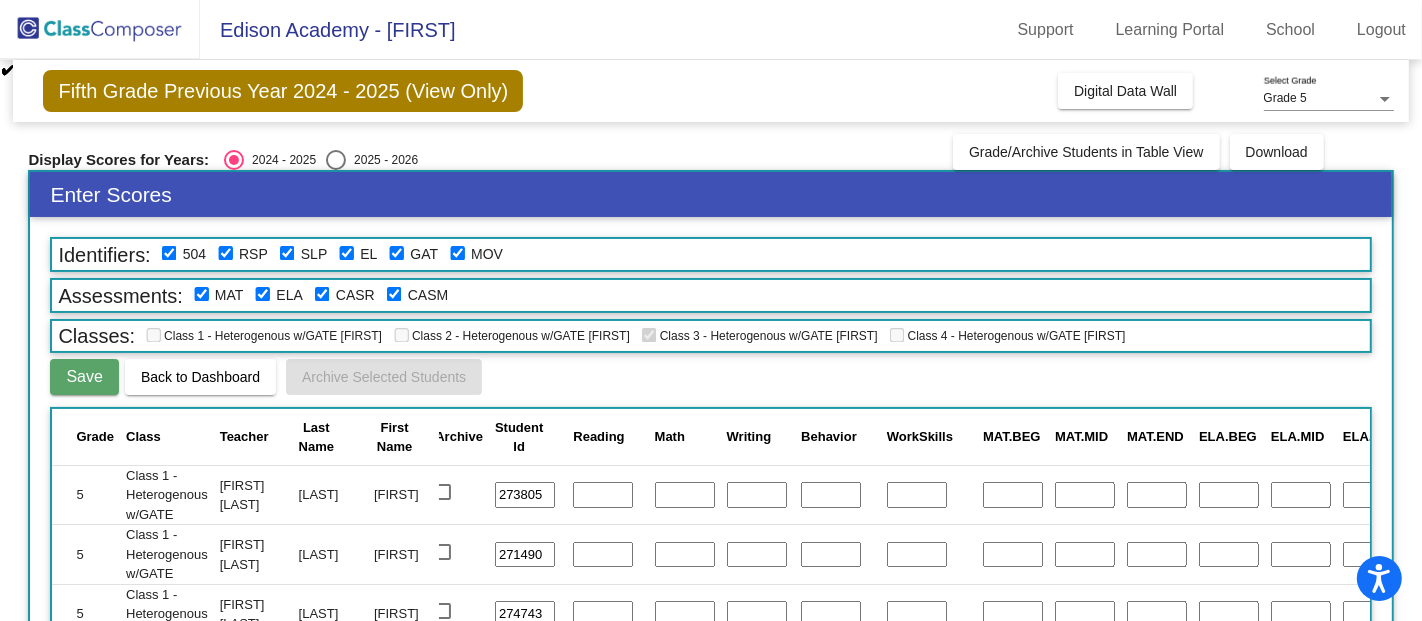 click on "Fifth Grade Previous Year 2024 - 2025 (View Only)" 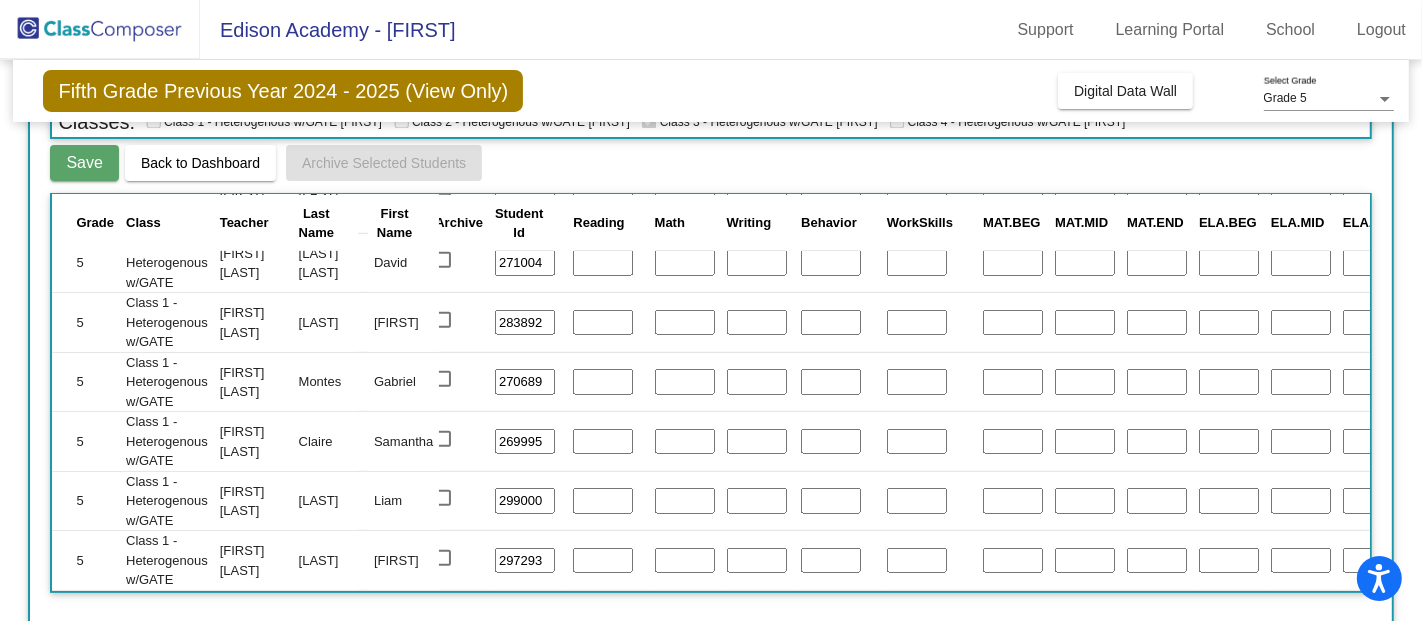 scroll, scrollTop: 0, scrollLeft: 0, axis: both 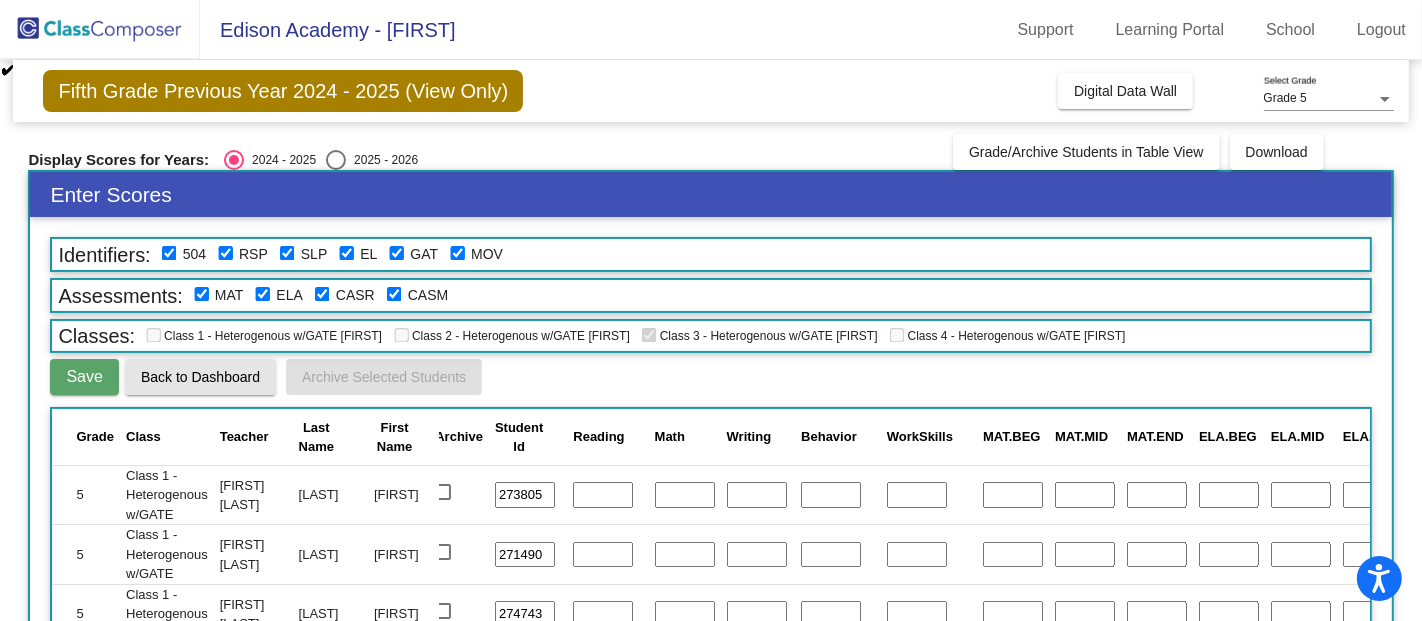 click on "Back to Dashboard" 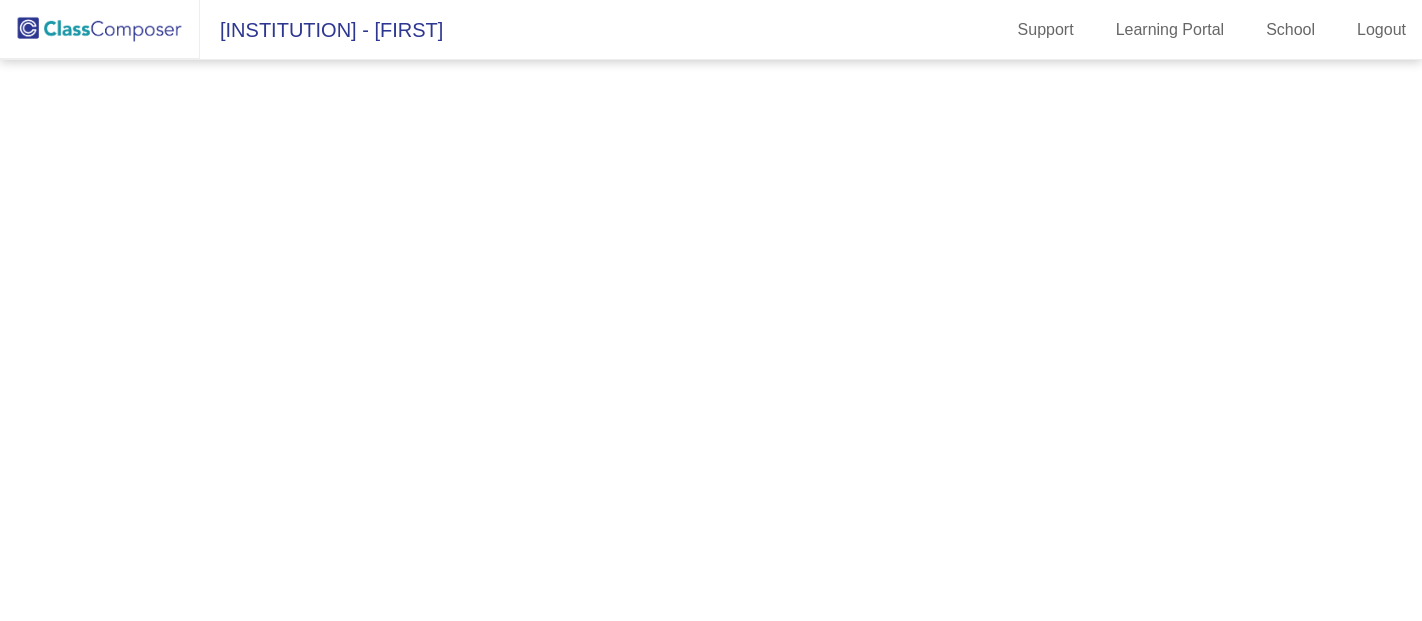 scroll, scrollTop: 0, scrollLeft: 0, axis: both 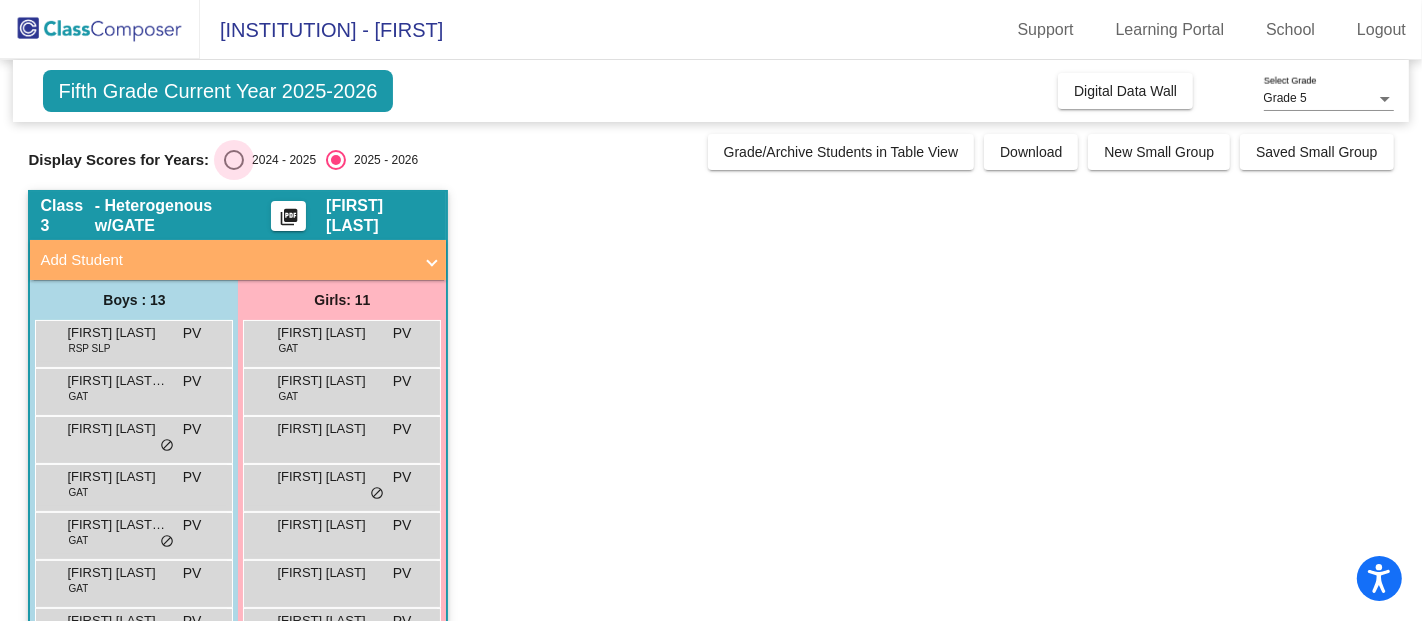 click at bounding box center [234, 160] 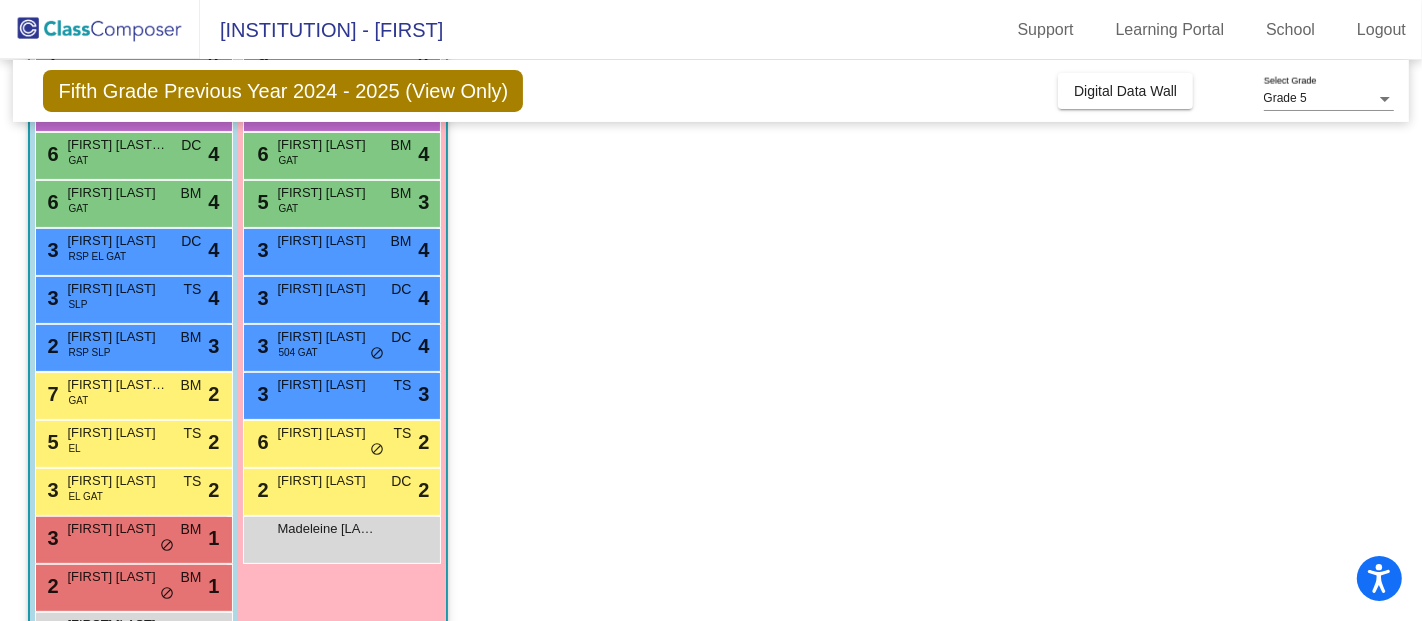 scroll, scrollTop: 353, scrollLeft: 0, axis: vertical 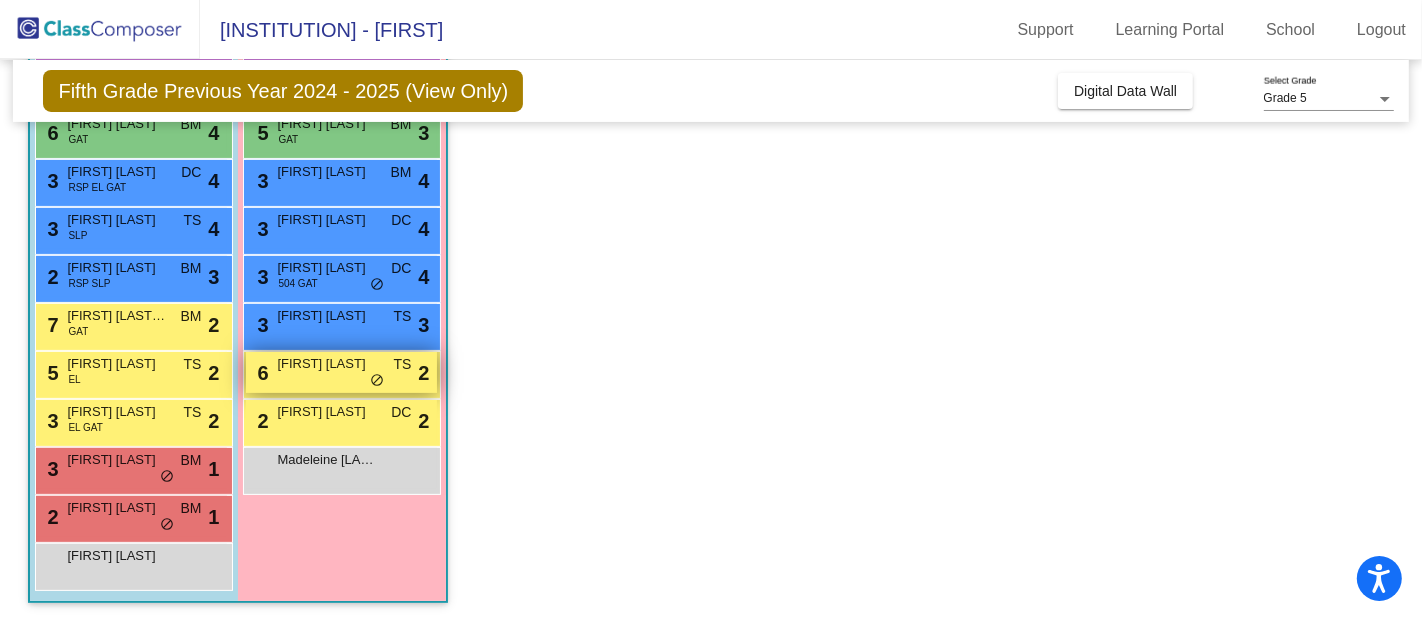 click on "[FIRST] [LAST]" at bounding box center [327, 364] 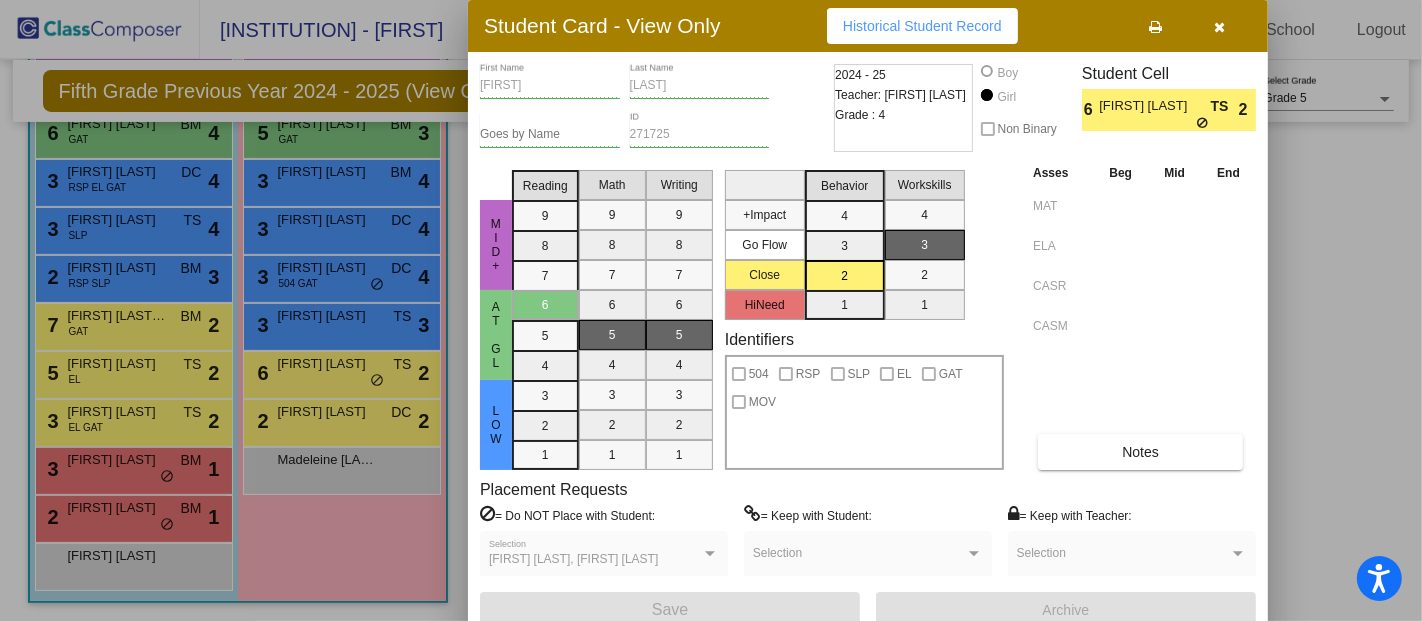 click at bounding box center [711, 310] 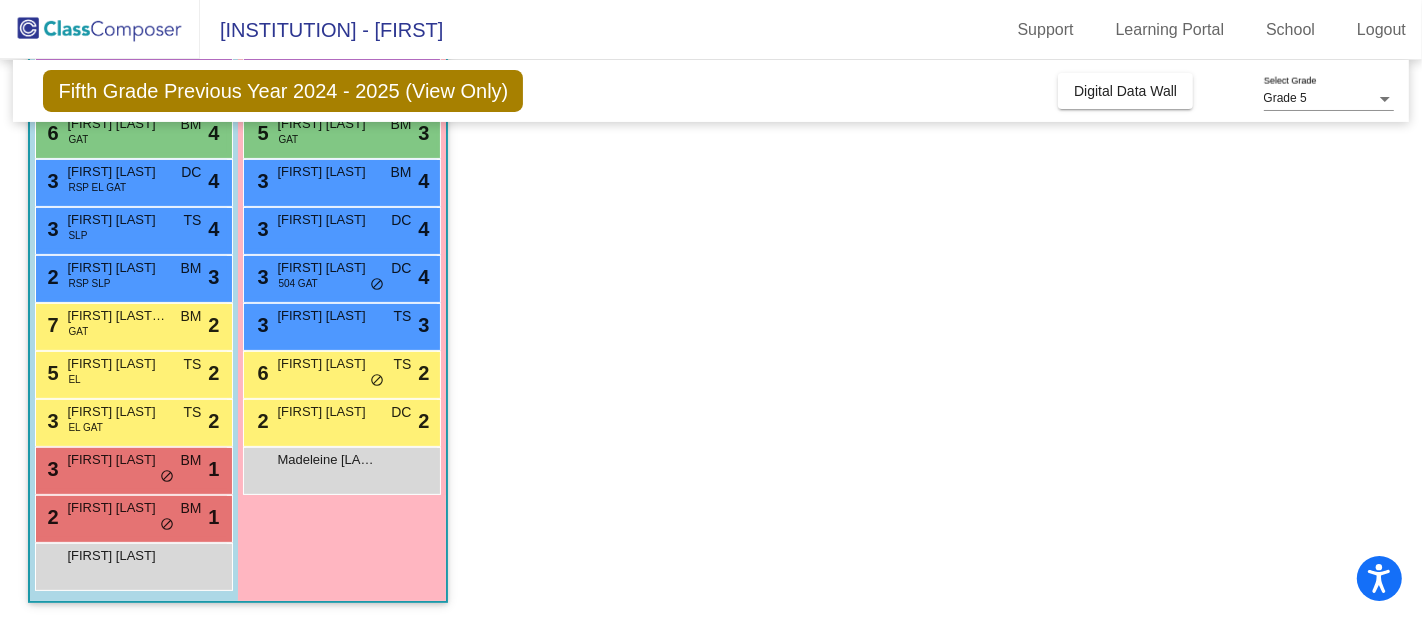 click on "[FIRST] [LAST]" at bounding box center (327, 412) 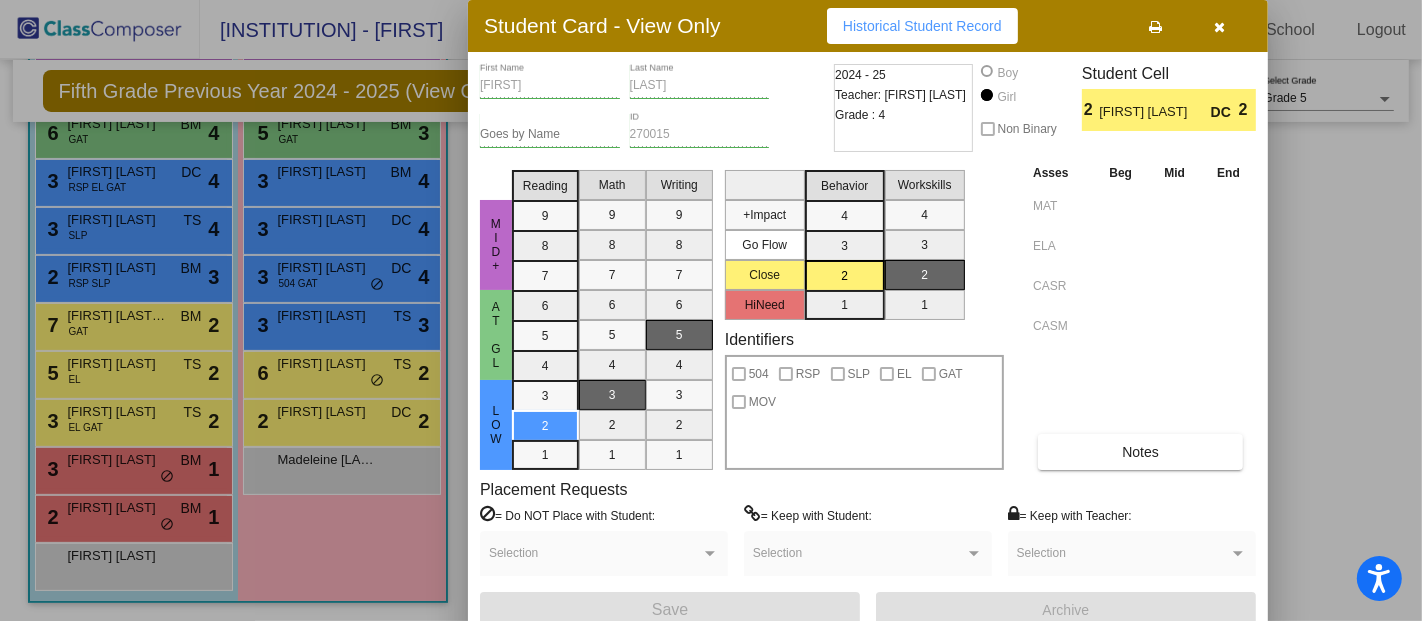 click at bounding box center (711, 310) 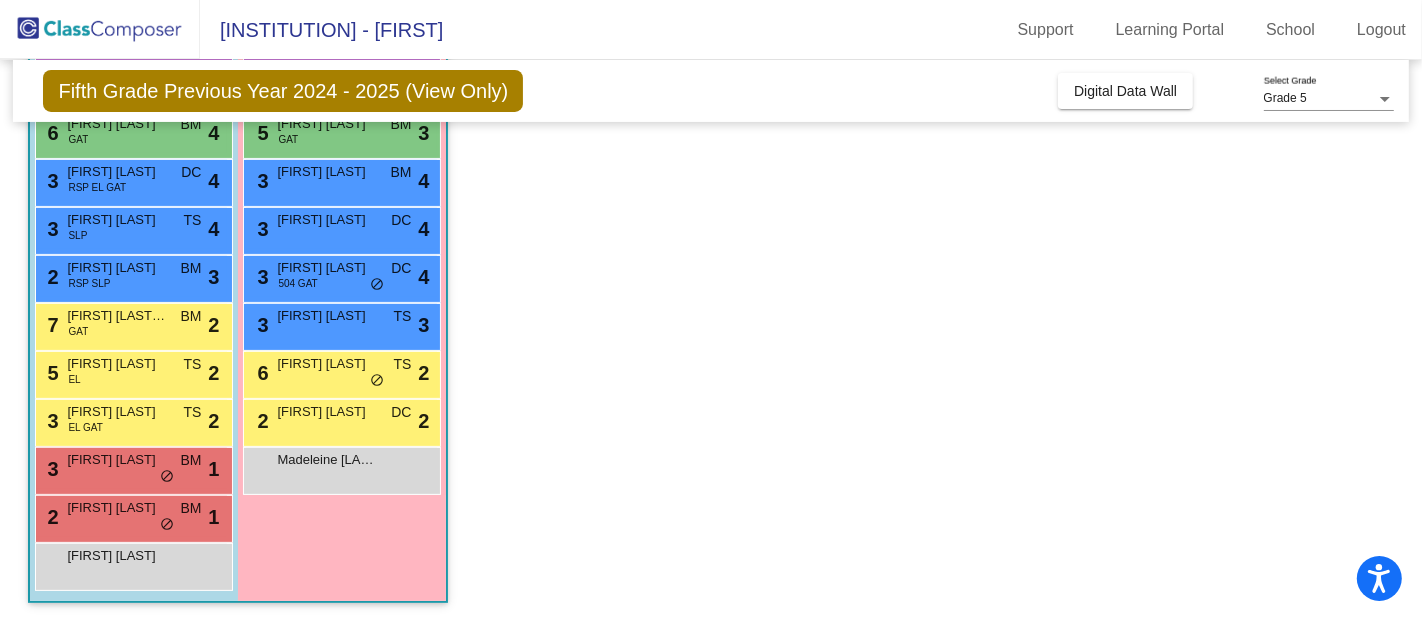click on "[NUMBER] [FIRST] [LAST] [ACRONYM] [ACRONYM] [ACRONYM] [ACRONYM] [NUMBER]" at bounding box center [131, 372] 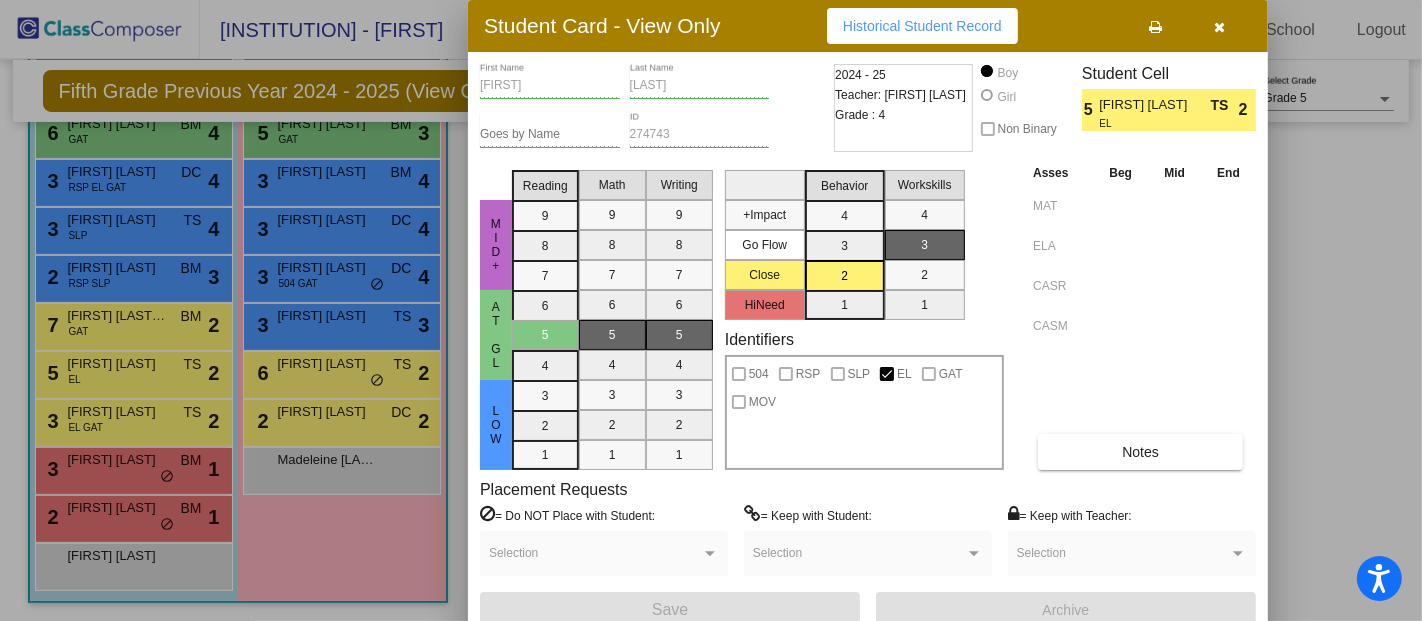 click at bounding box center (711, 310) 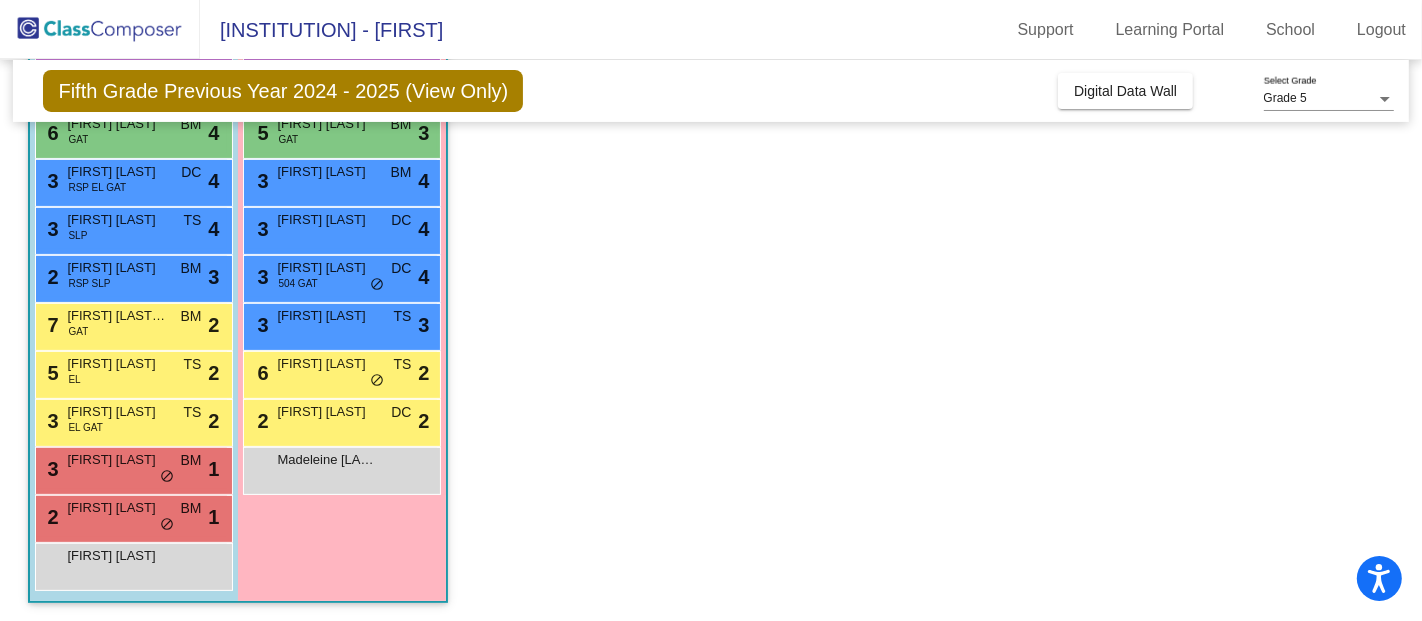 click on "[NUMBER] [FIRST] [LAST]-[LAST] [ACRONYM] [ACRONYM] [ACRONYM] [ACRONYM] [NUMBER]" at bounding box center (131, 324) 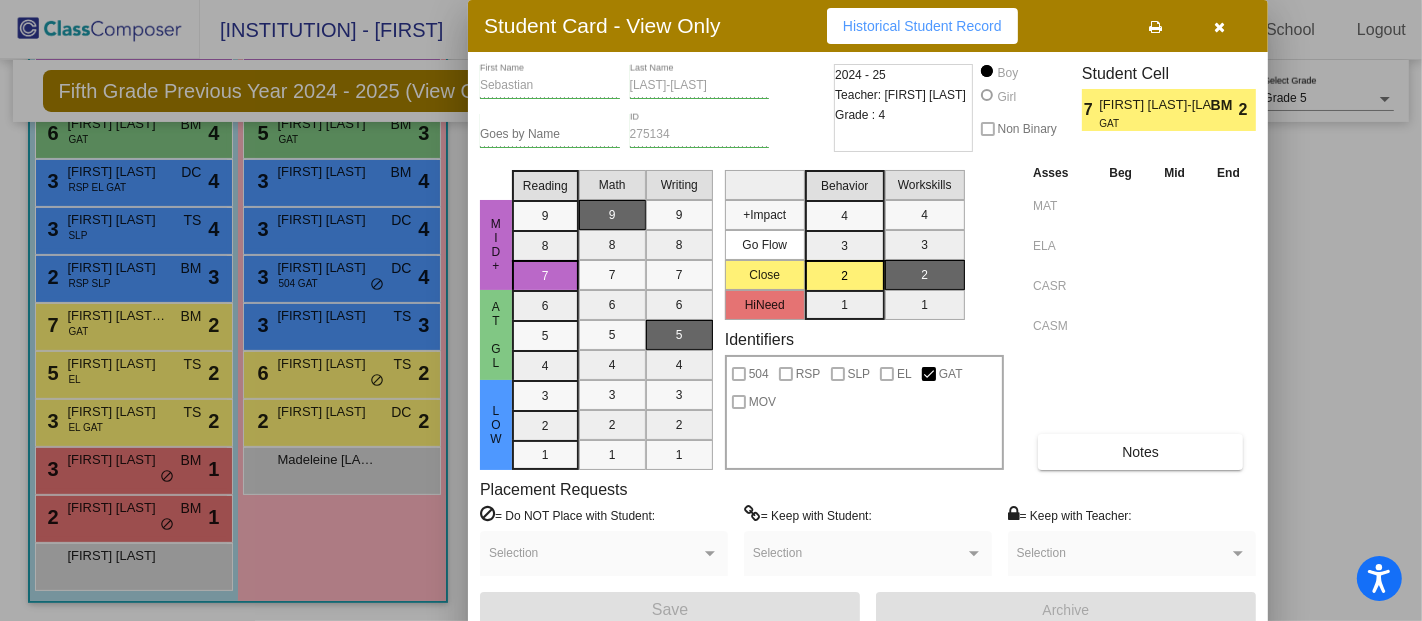 click at bounding box center [711, 310] 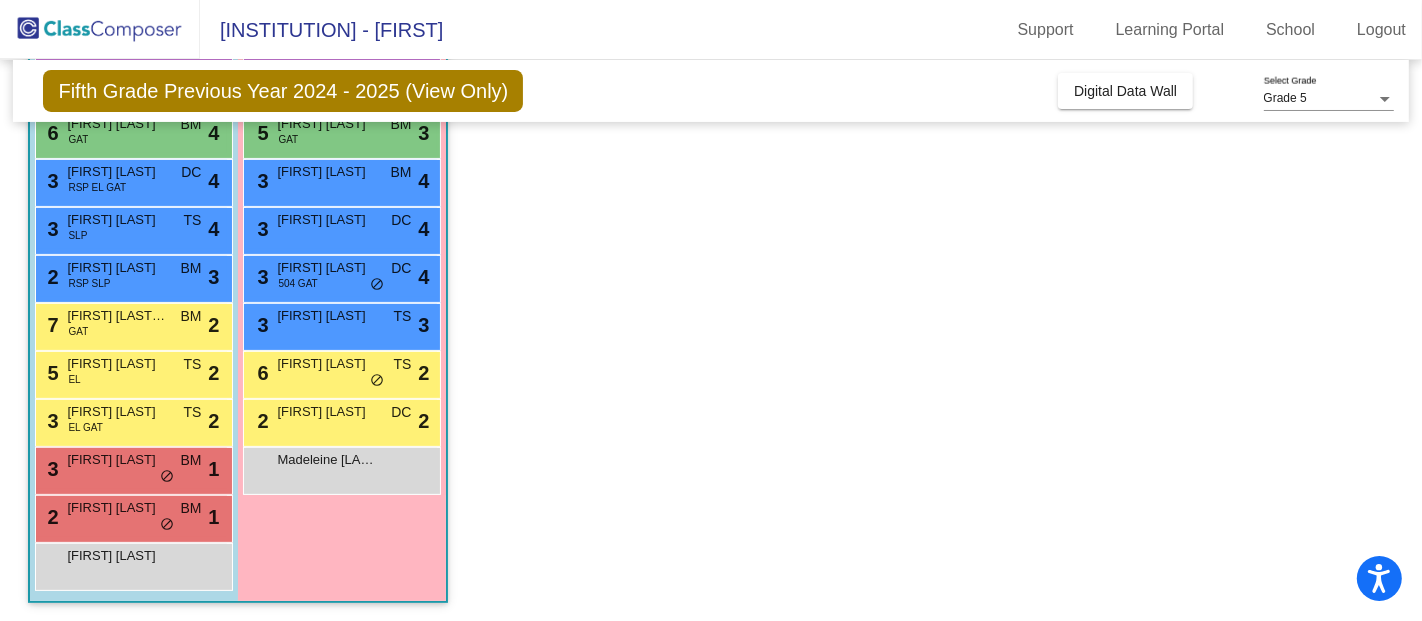 click on "[FIRST] [LAST]" at bounding box center [117, 412] 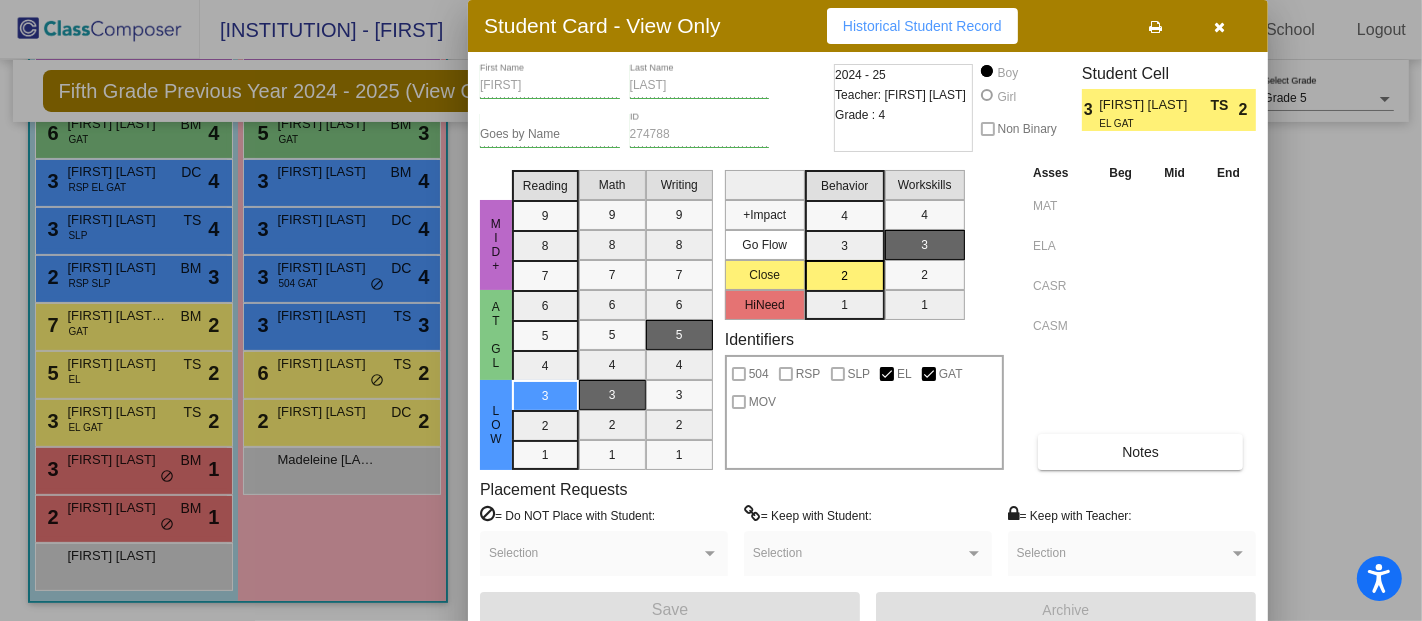 click at bounding box center [711, 310] 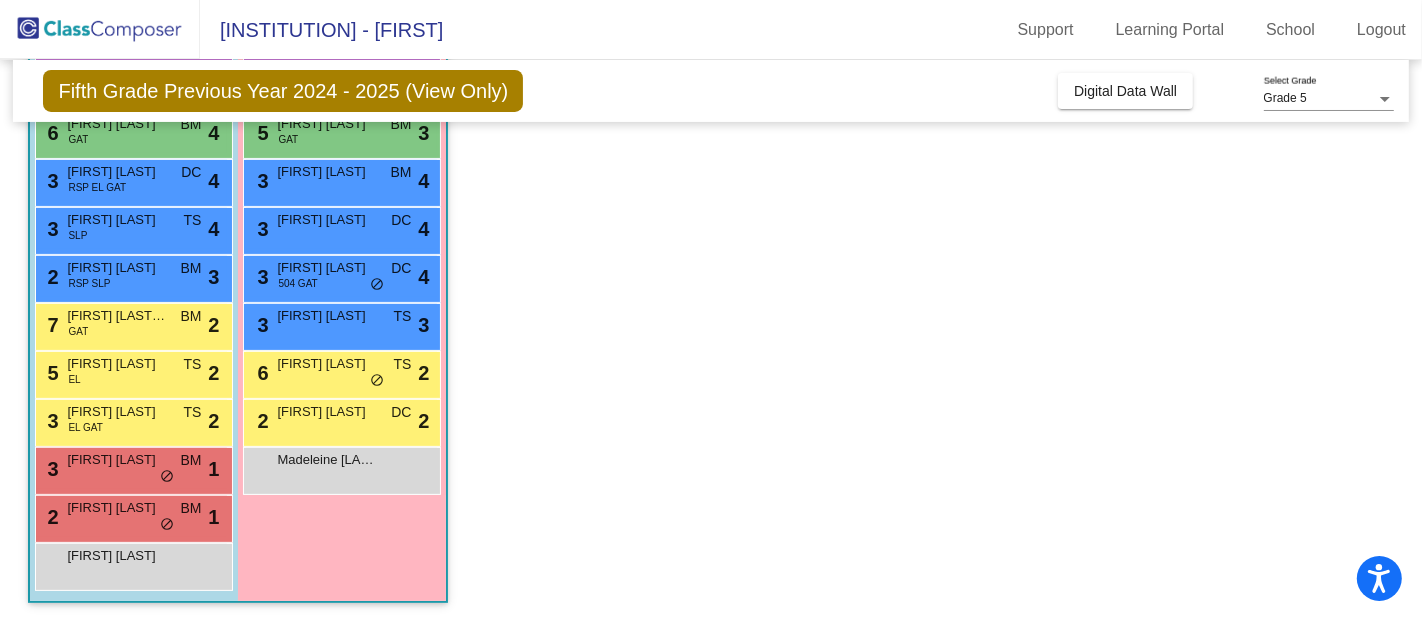 click on "RSP EL GAT" at bounding box center (97, 187) 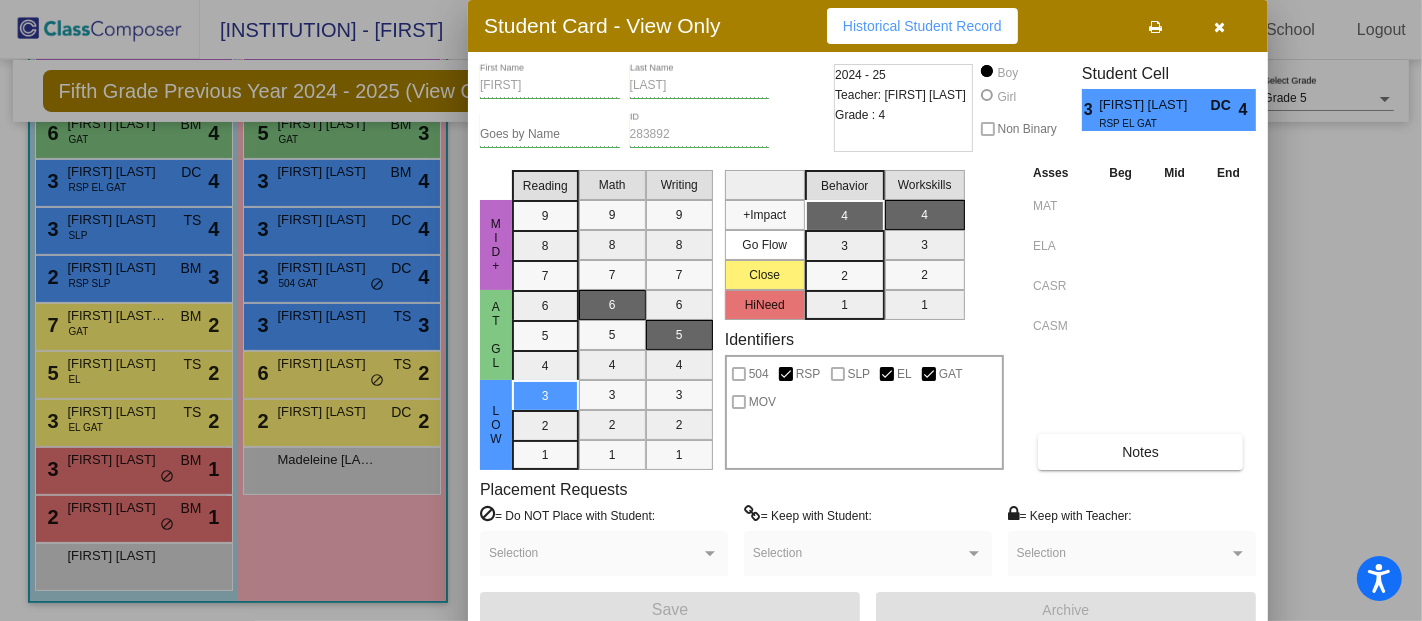 click at bounding box center [711, 310] 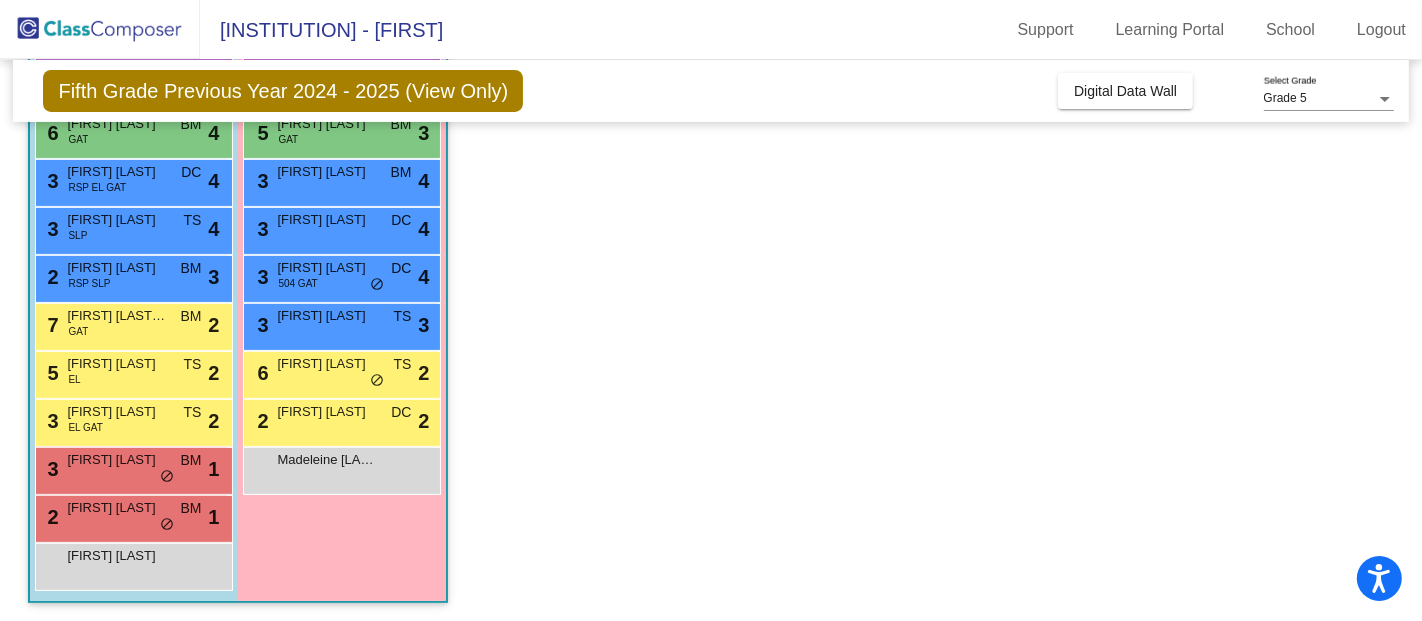 click on "[NUMBER] [FIRST] [LAST] [ACRONYM] [ACRONYM] [ACRONYM] [ACRONYM] [NUMBER]" at bounding box center (131, 228) 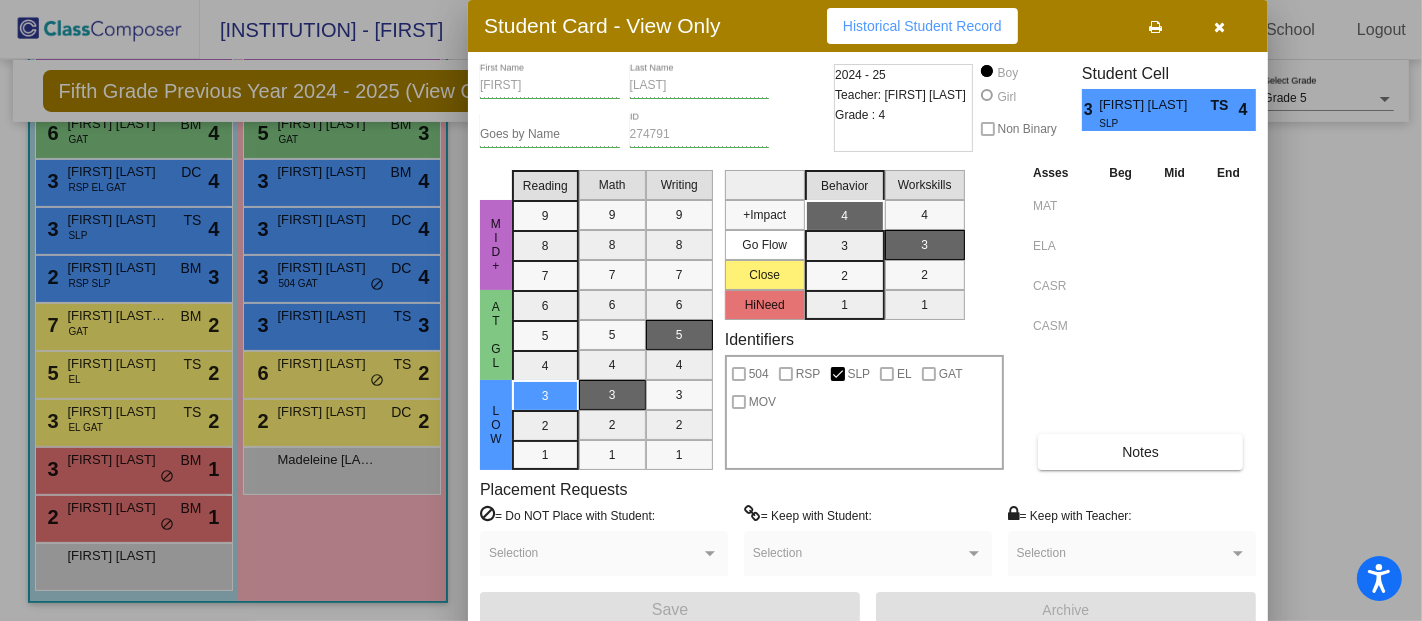 click at bounding box center [711, 310] 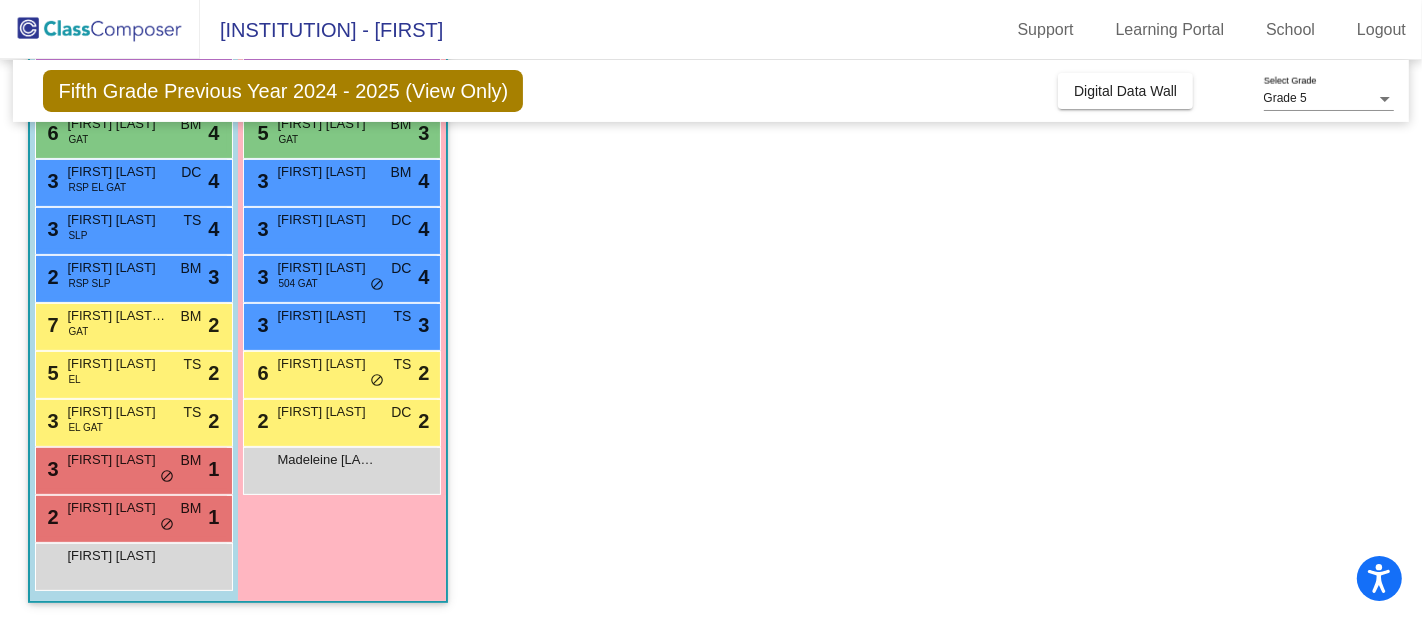 click on "[NUMBER] [FIRST] [LAST] [ACRONYM] [ACRONYM] [ACRONYM] [ACRONYM] [NUMBER]" at bounding box center [131, 276] 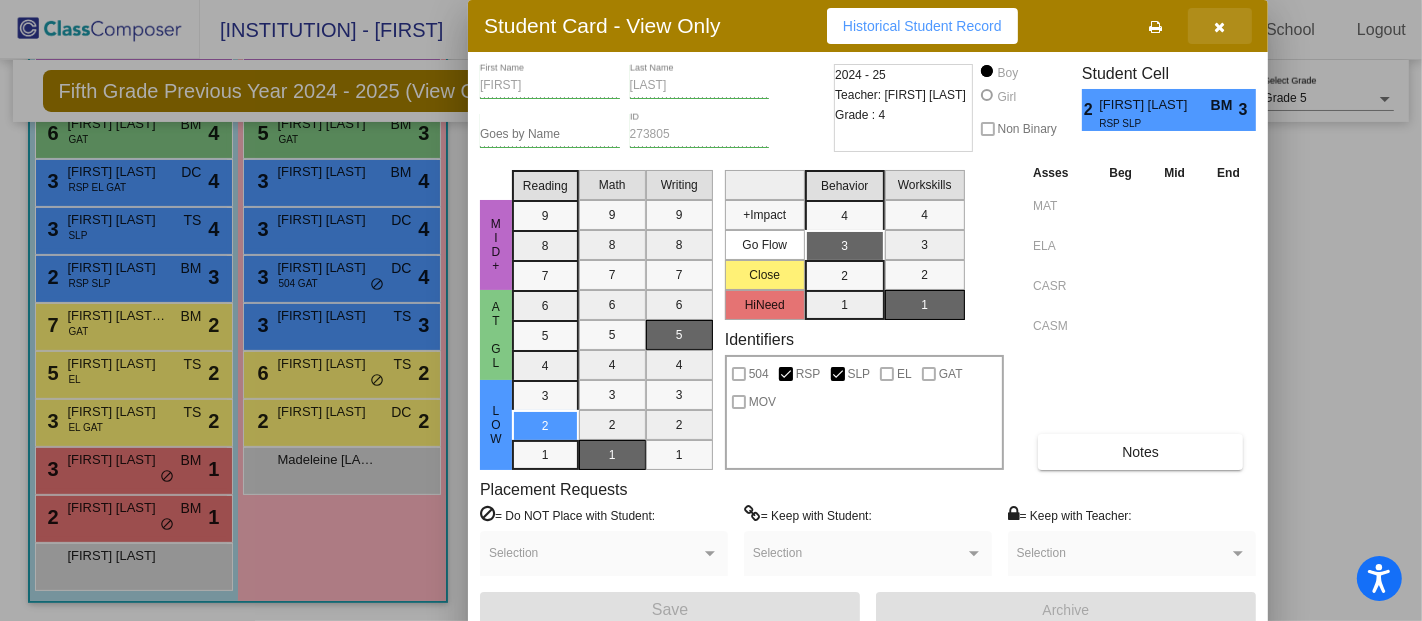 click at bounding box center [1220, 27] 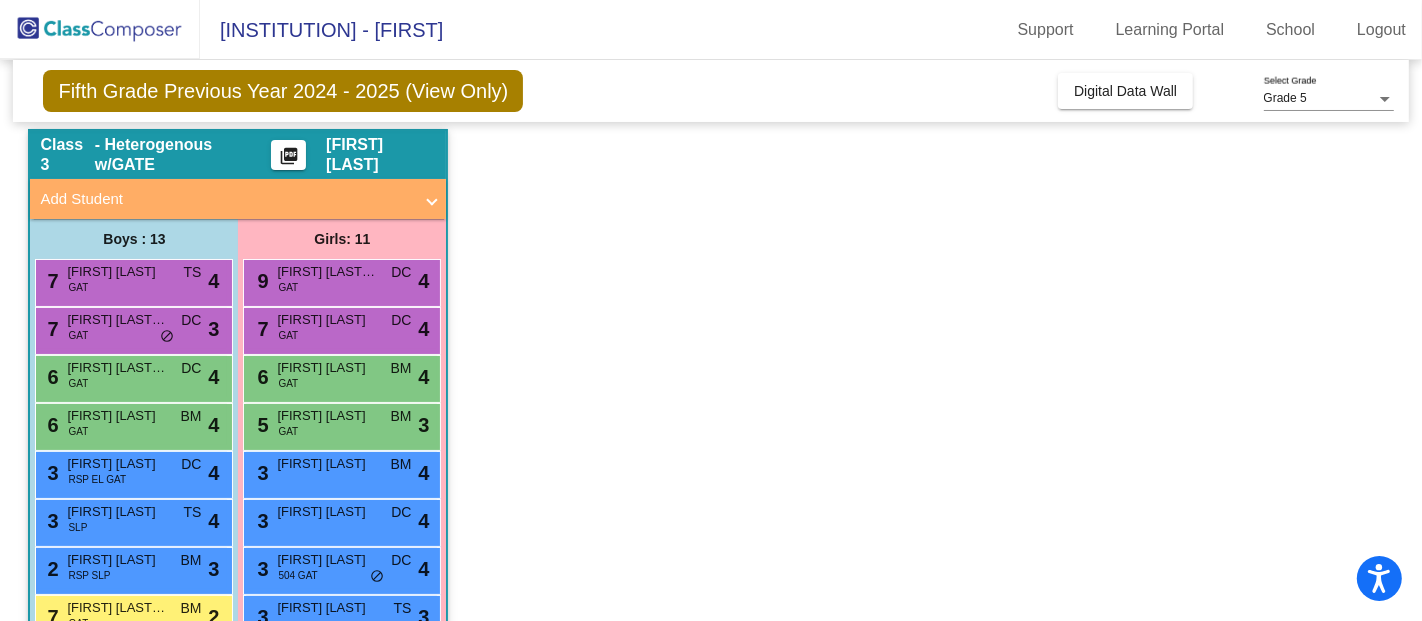 scroll, scrollTop: 0, scrollLeft: 0, axis: both 